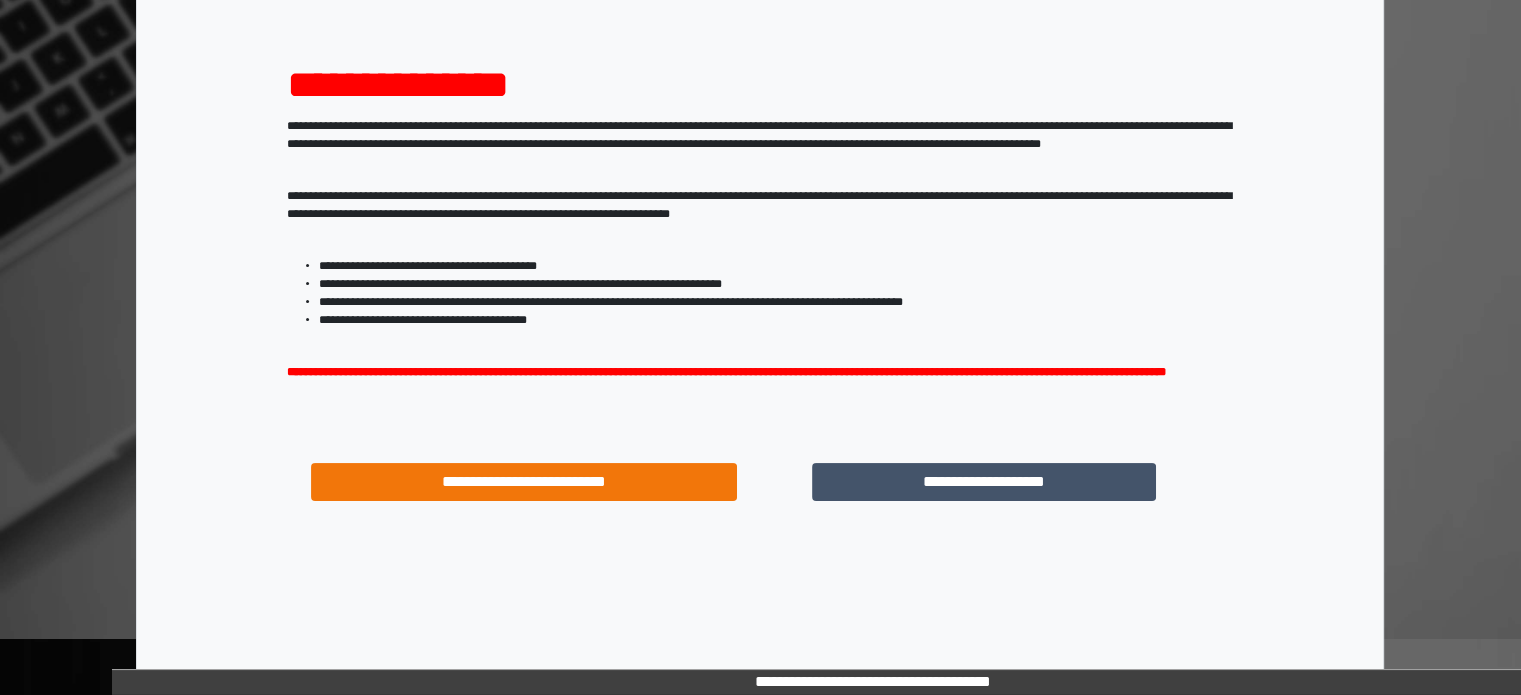 scroll, scrollTop: 214, scrollLeft: 0, axis: vertical 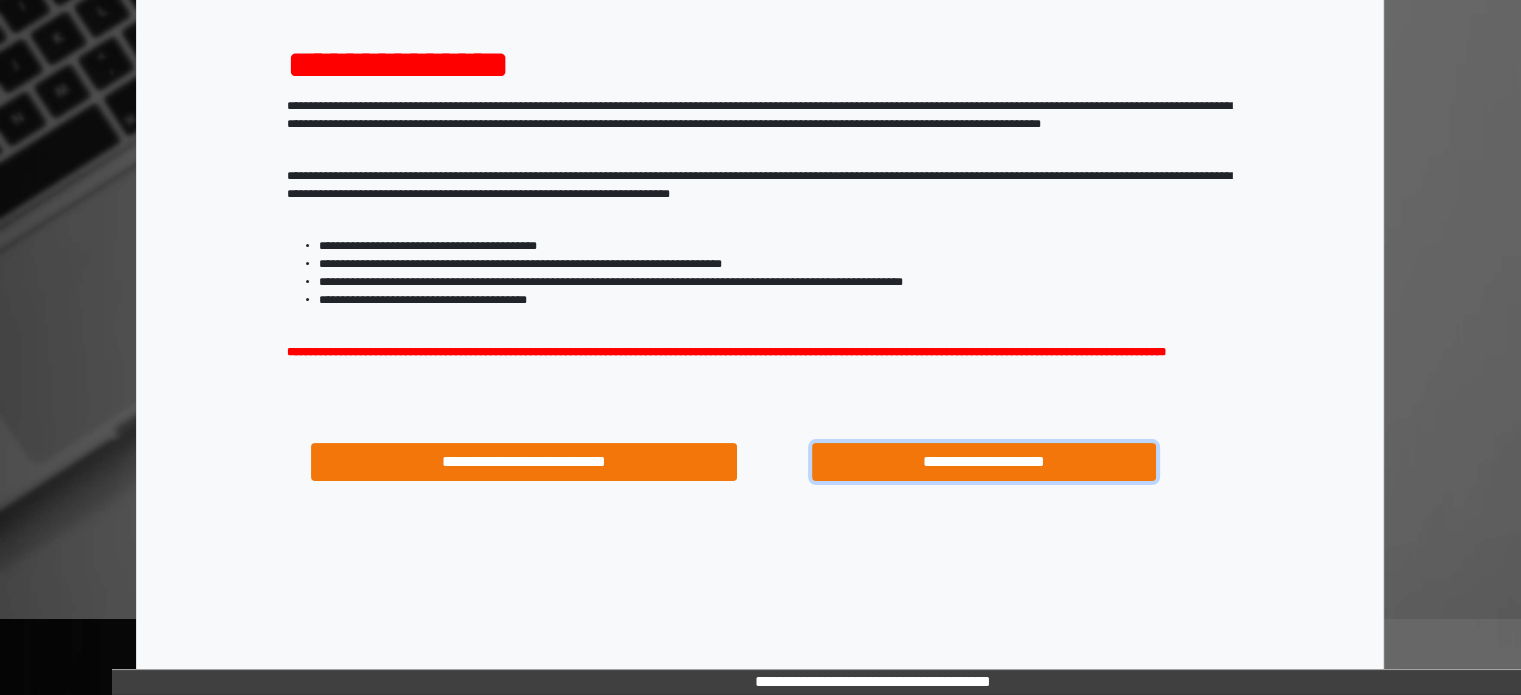 click on "**********" at bounding box center (984, 462) 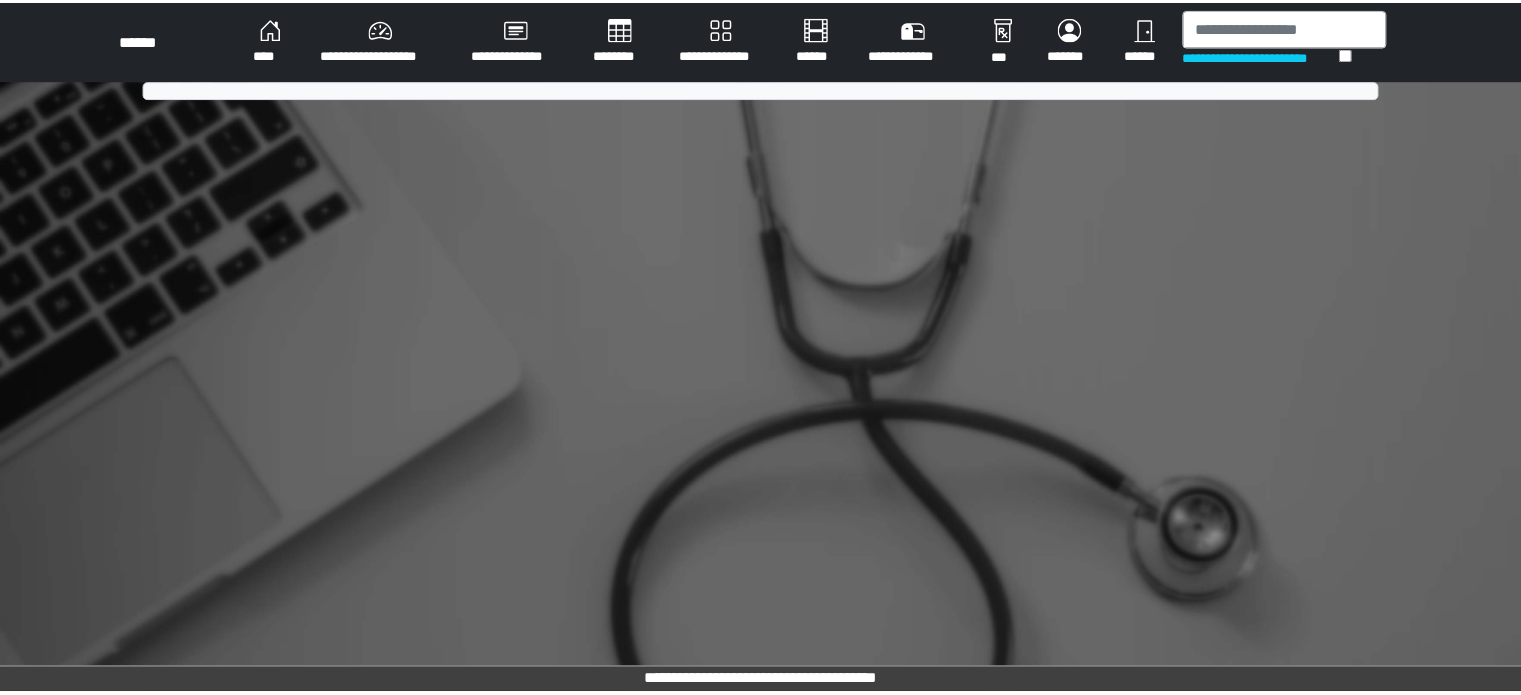 scroll, scrollTop: 0, scrollLeft: 0, axis: both 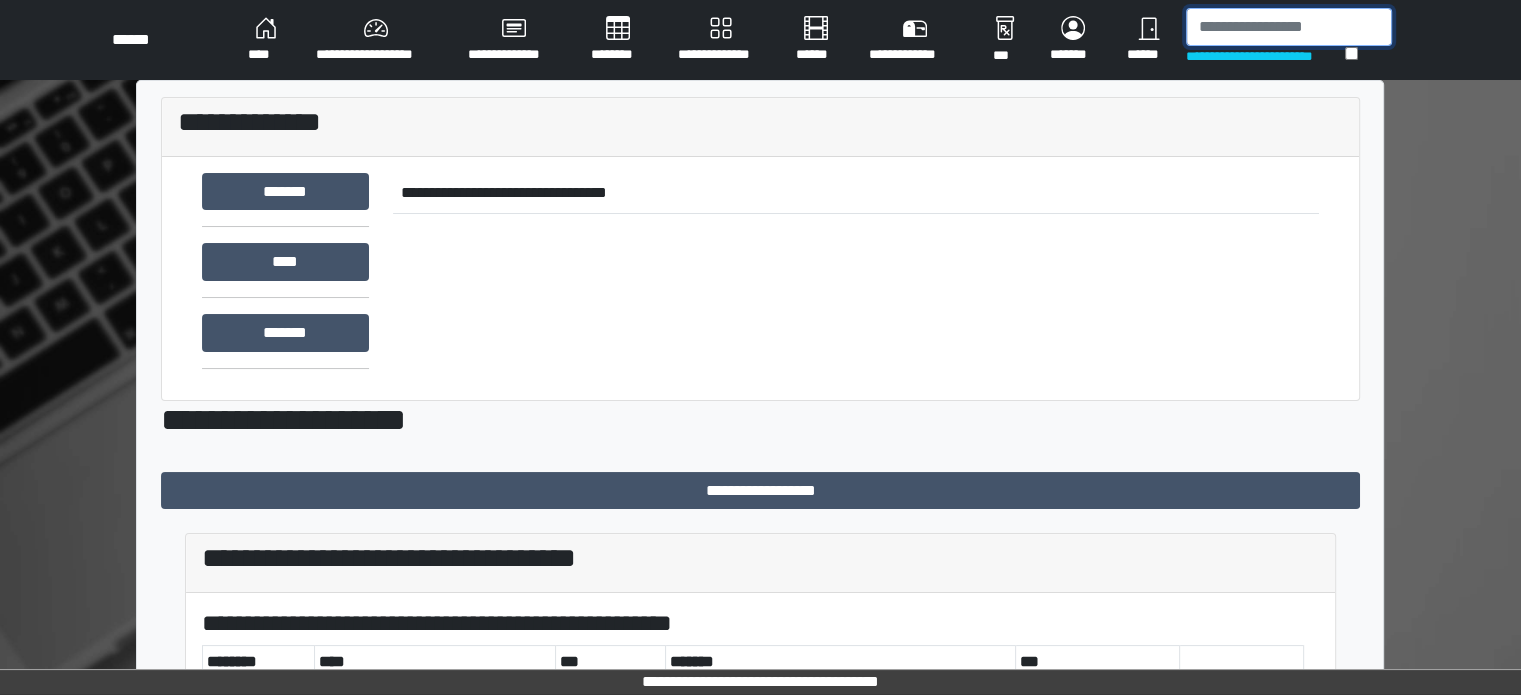 click at bounding box center (1289, 27) 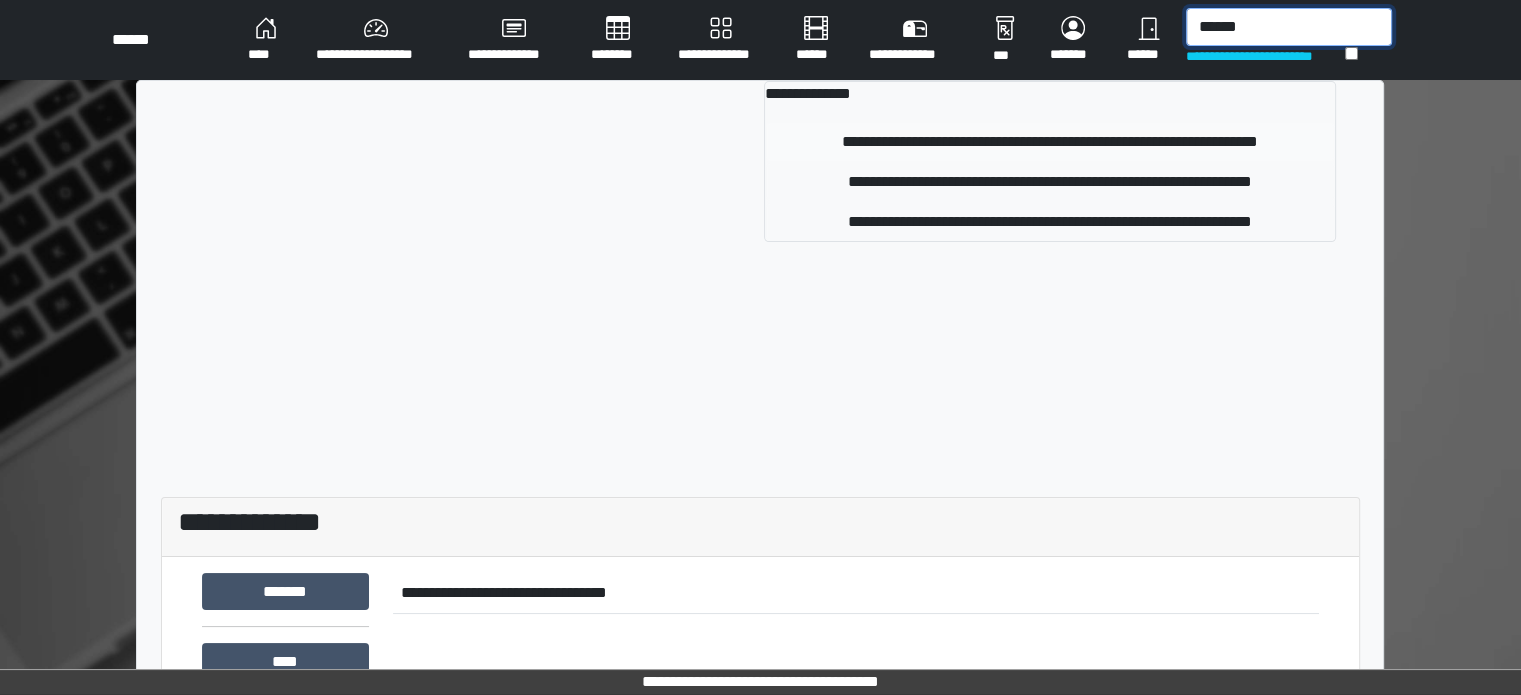 type on "******" 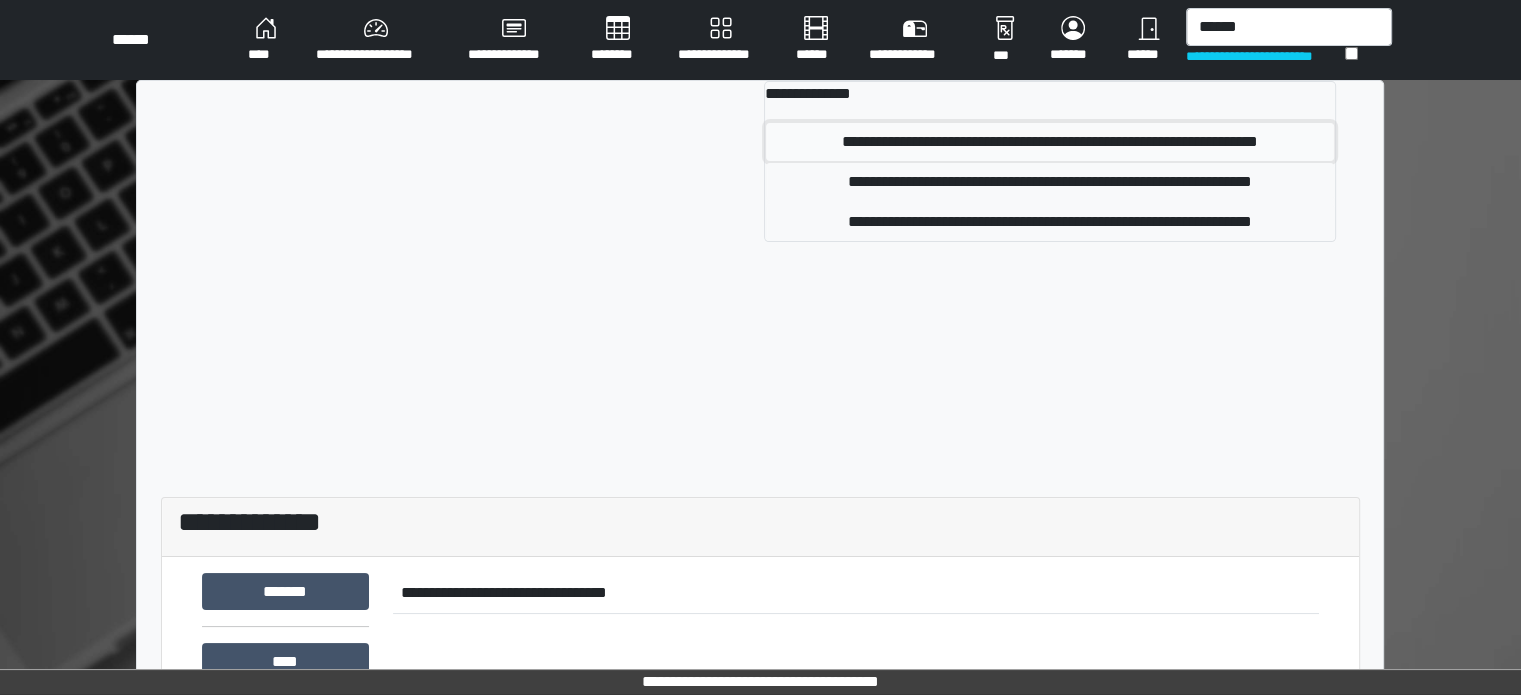 click on "**********" at bounding box center [1050, 142] 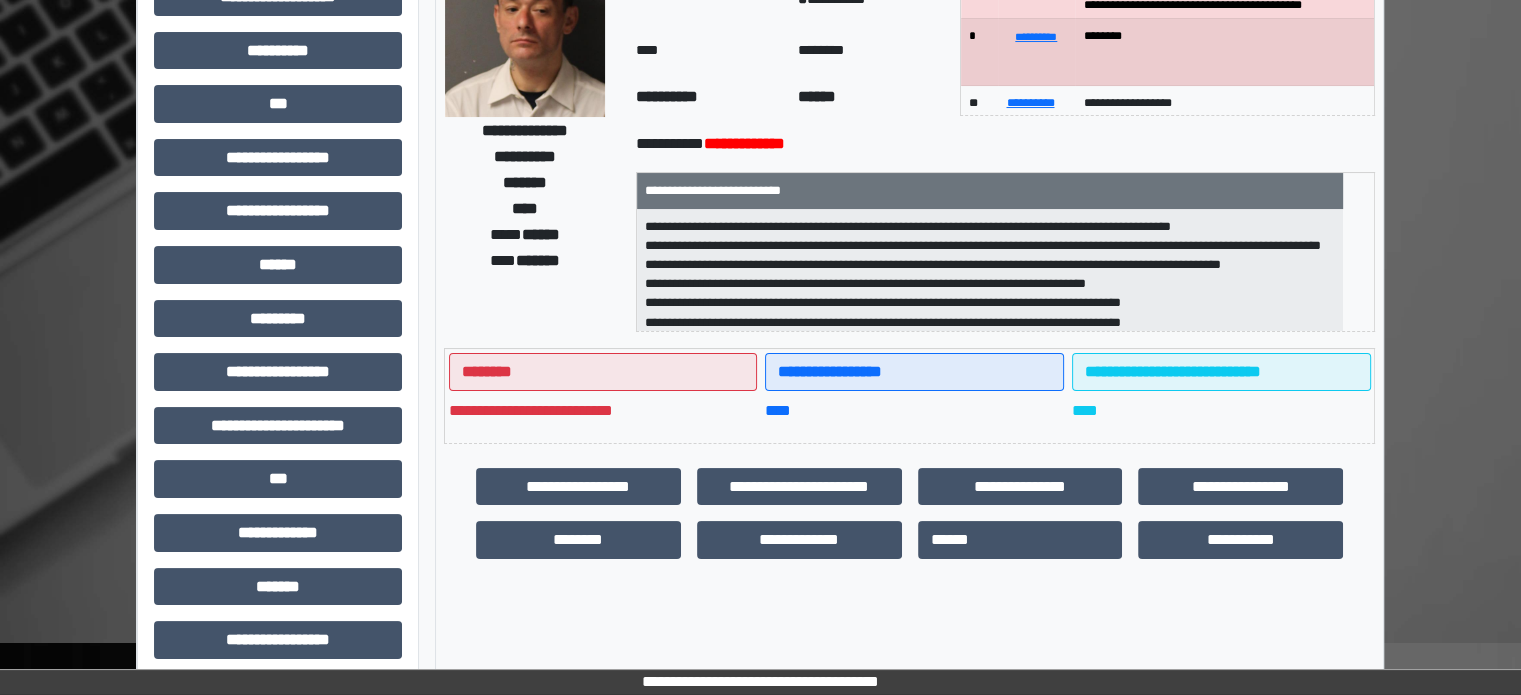 scroll, scrollTop: 200, scrollLeft: 0, axis: vertical 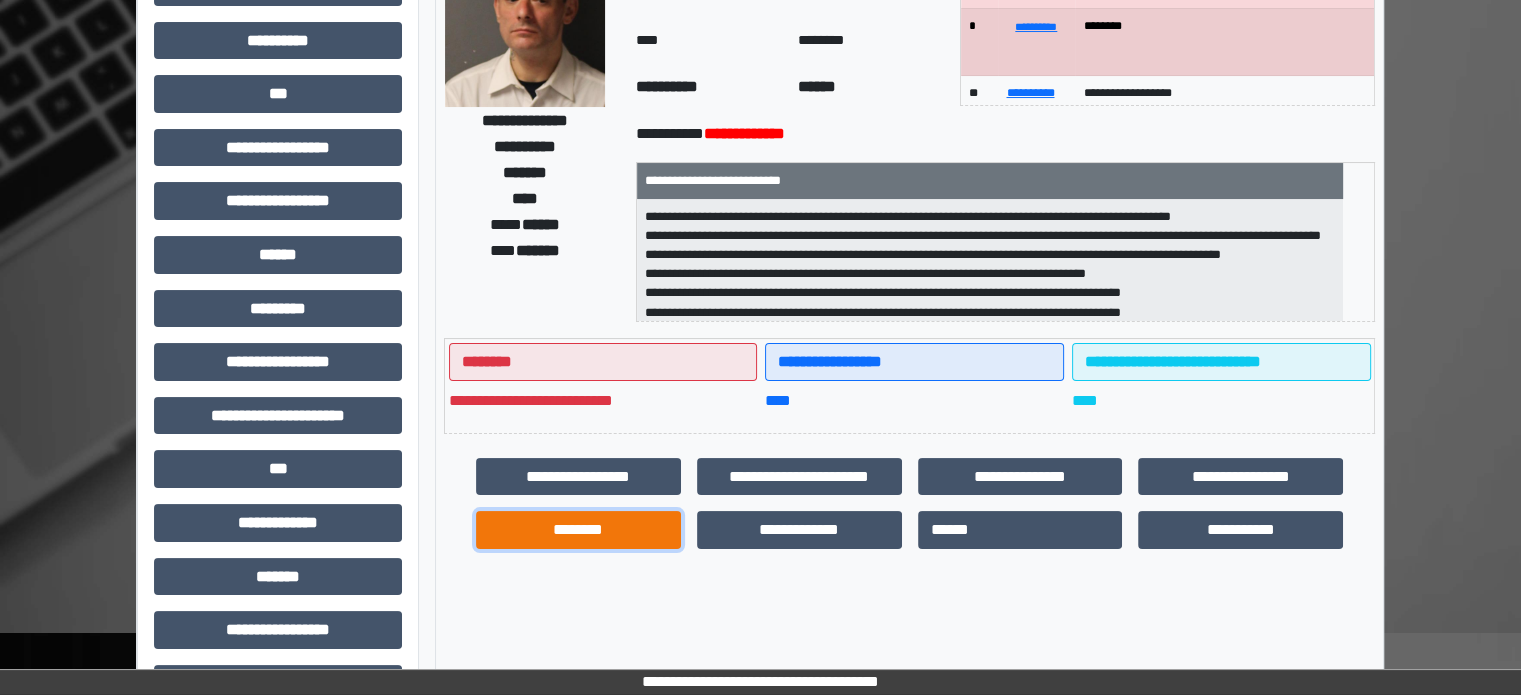 click on "********" at bounding box center (578, 530) 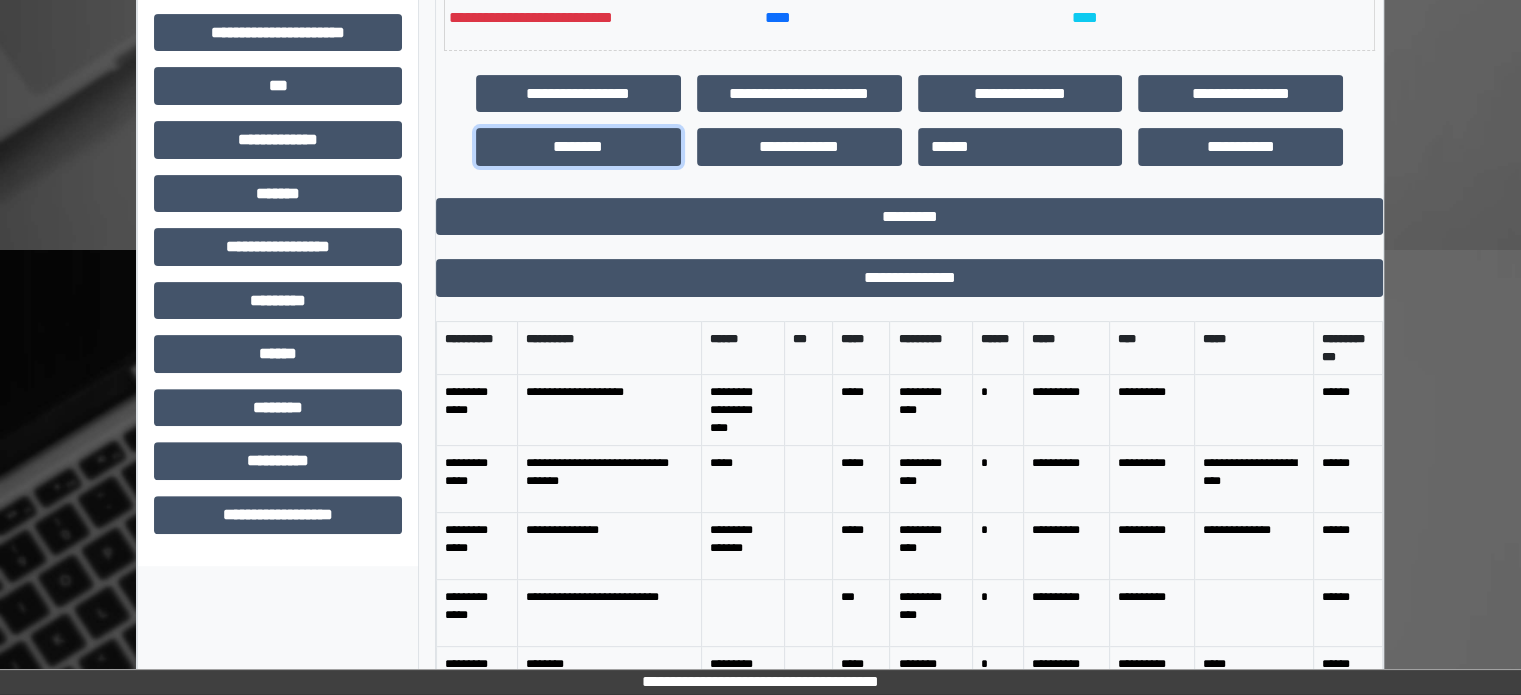 scroll, scrollTop: 706, scrollLeft: 0, axis: vertical 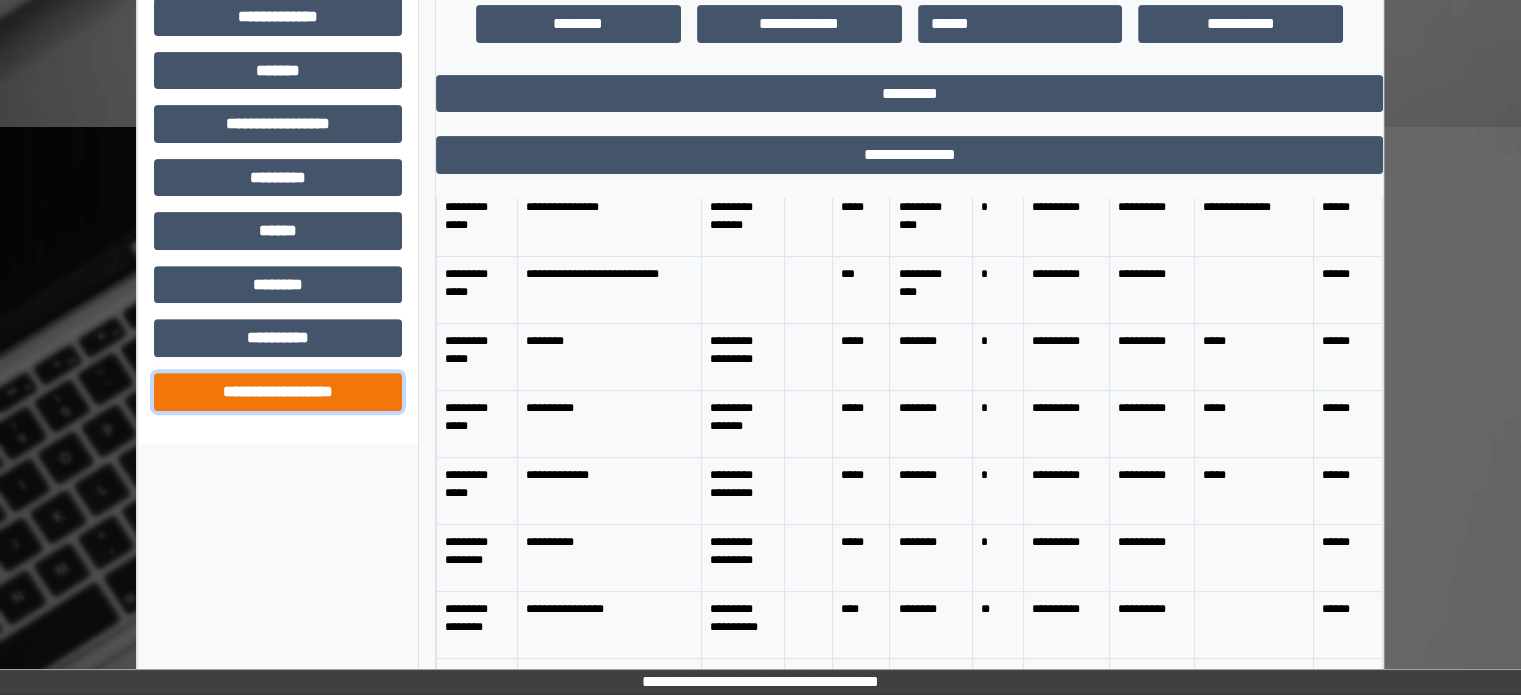 click on "**********" at bounding box center [278, 392] 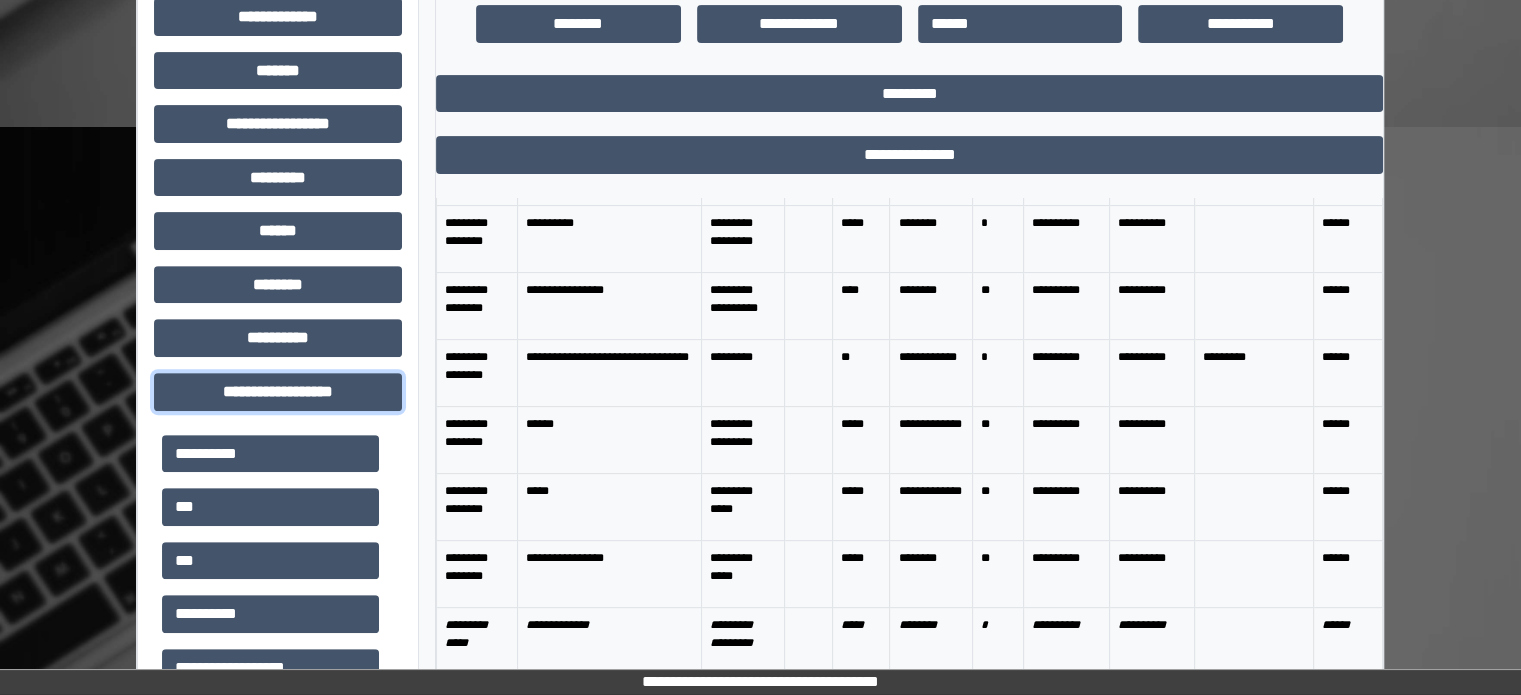 scroll, scrollTop: 700, scrollLeft: 0, axis: vertical 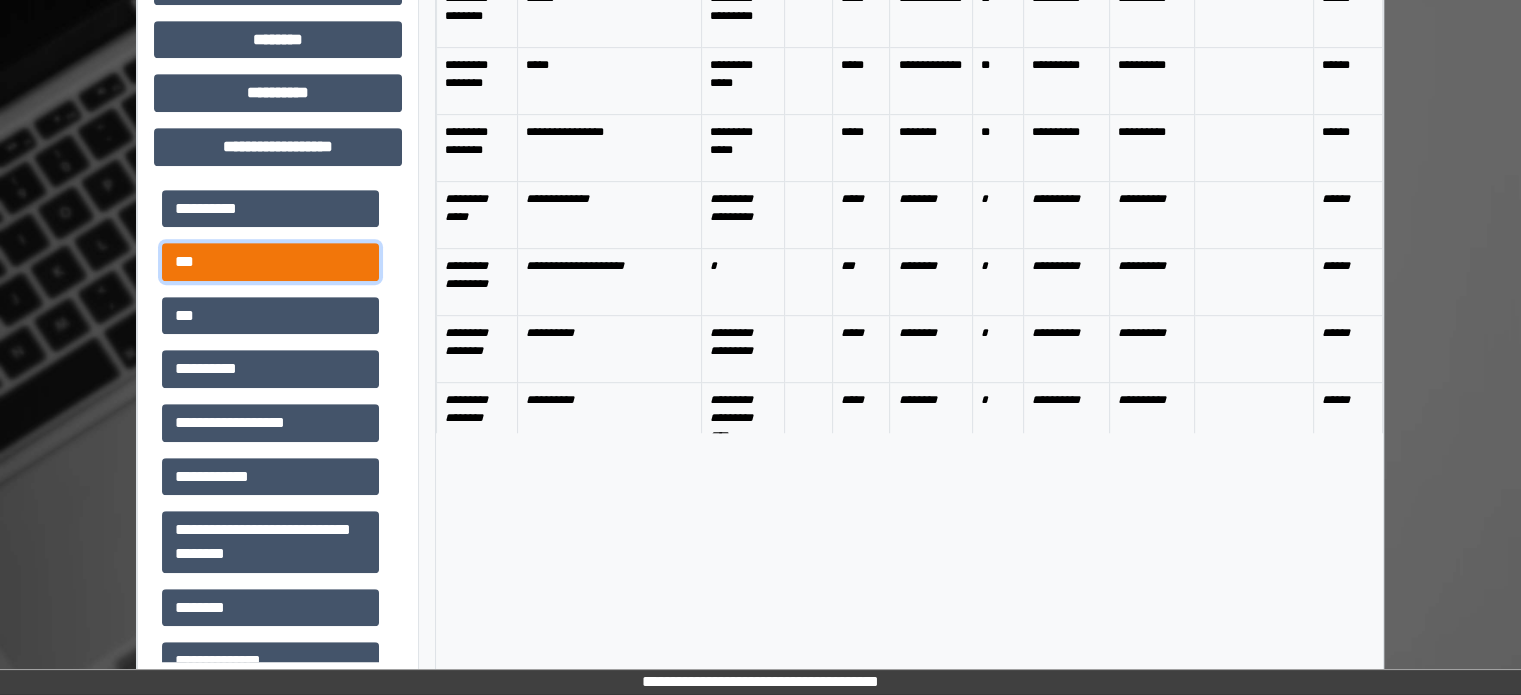 click on "***" at bounding box center [270, 262] 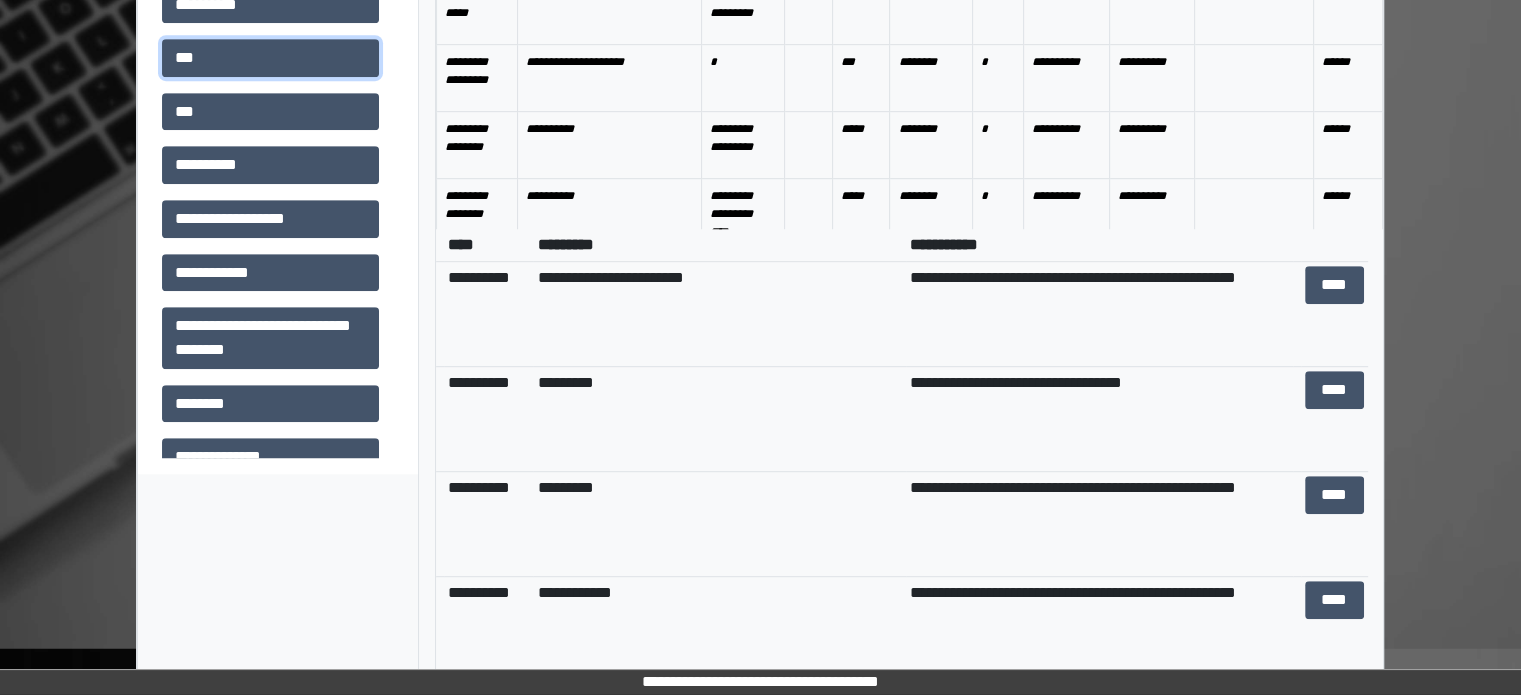 scroll, scrollTop: 1224, scrollLeft: 0, axis: vertical 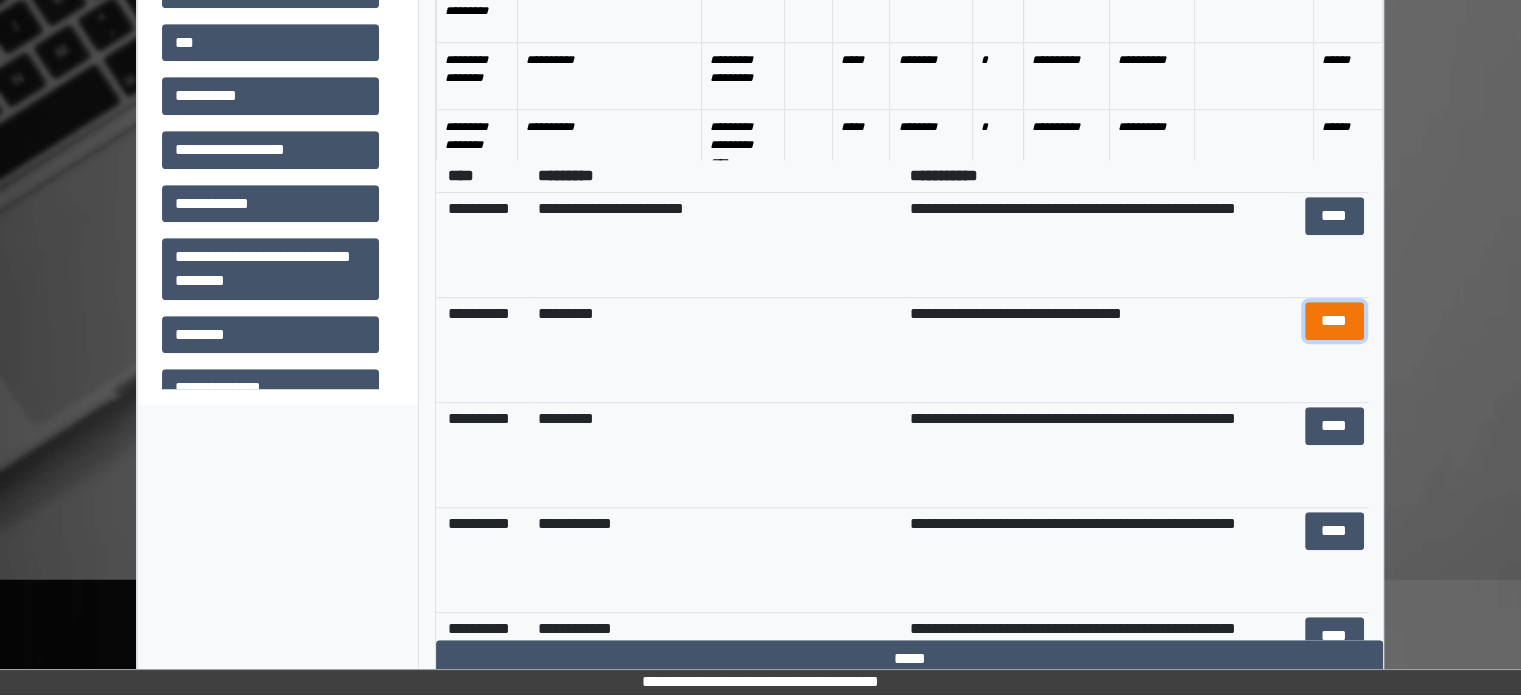 click on "****" at bounding box center [1334, 321] 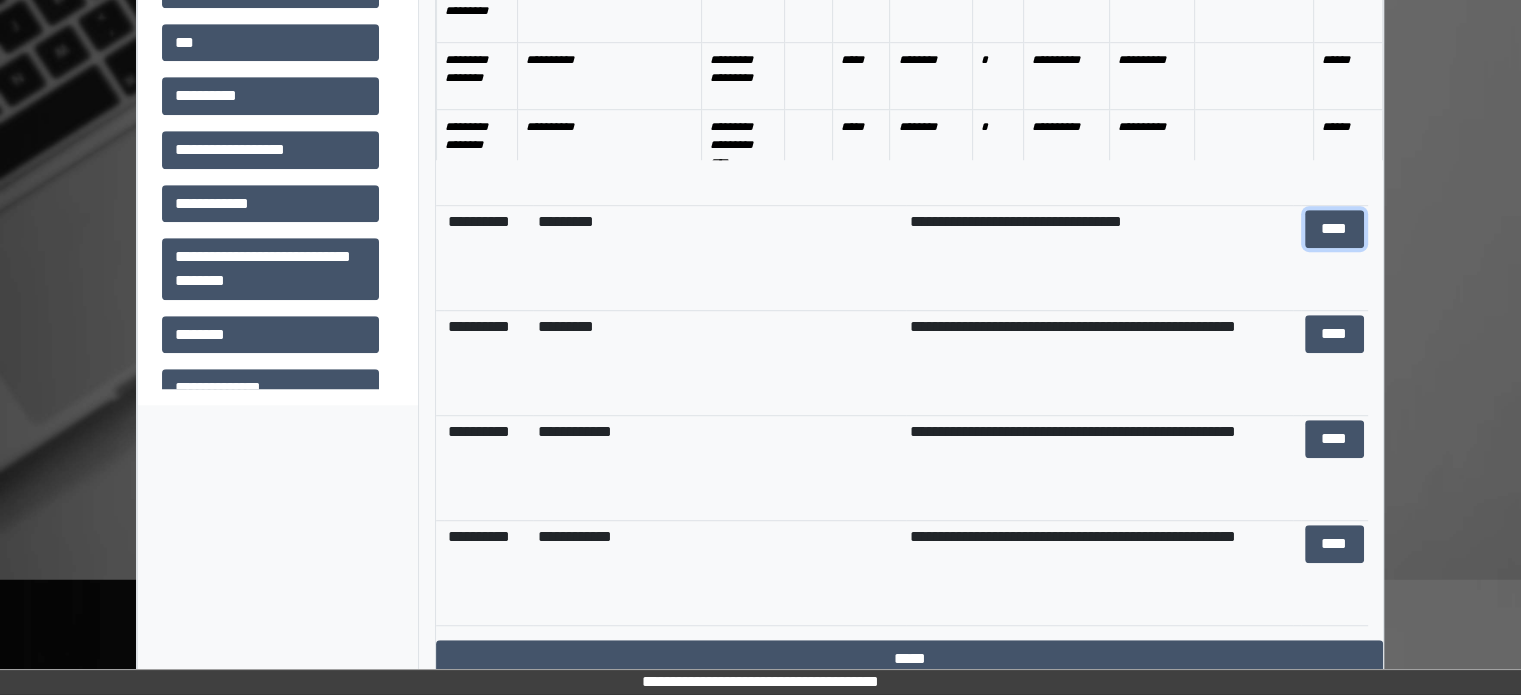 scroll, scrollTop: 0, scrollLeft: 0, axis: both 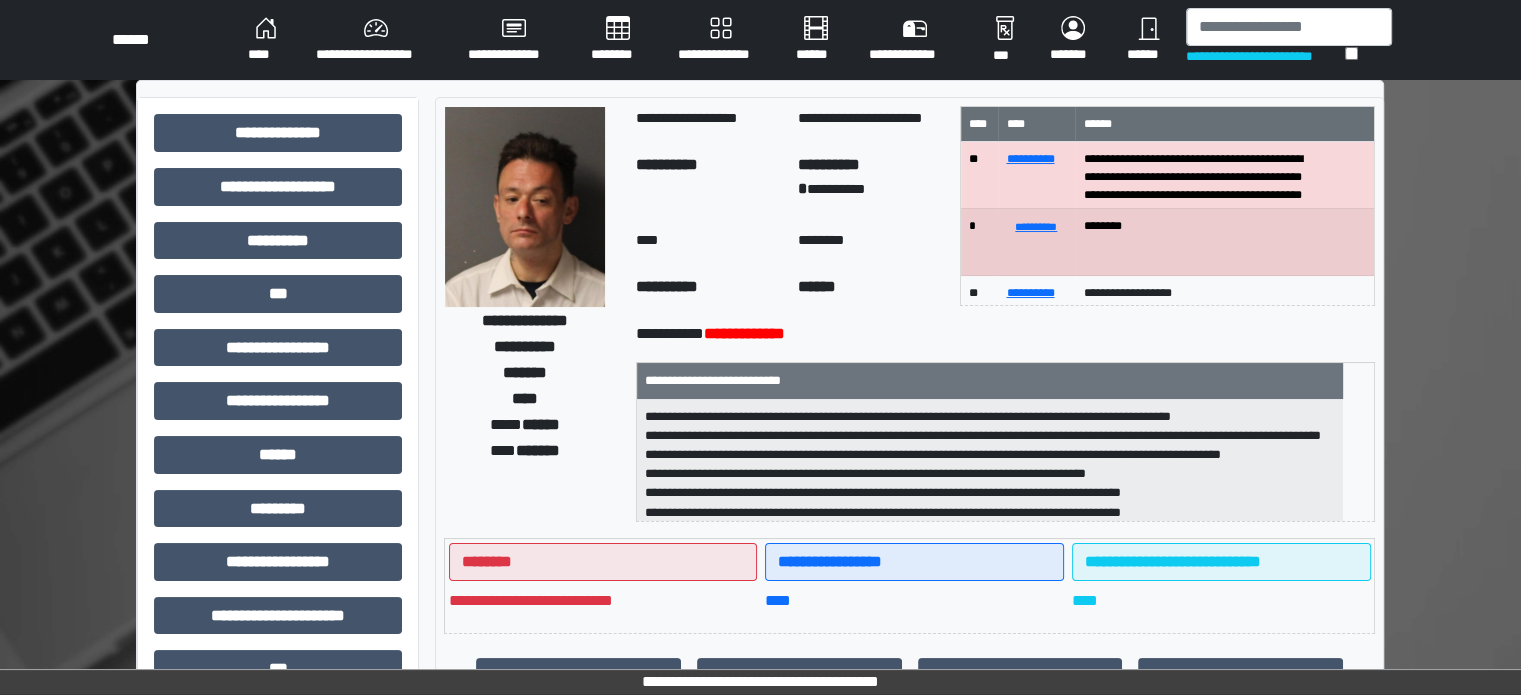 click on "****" at bounding box center [266, 40] 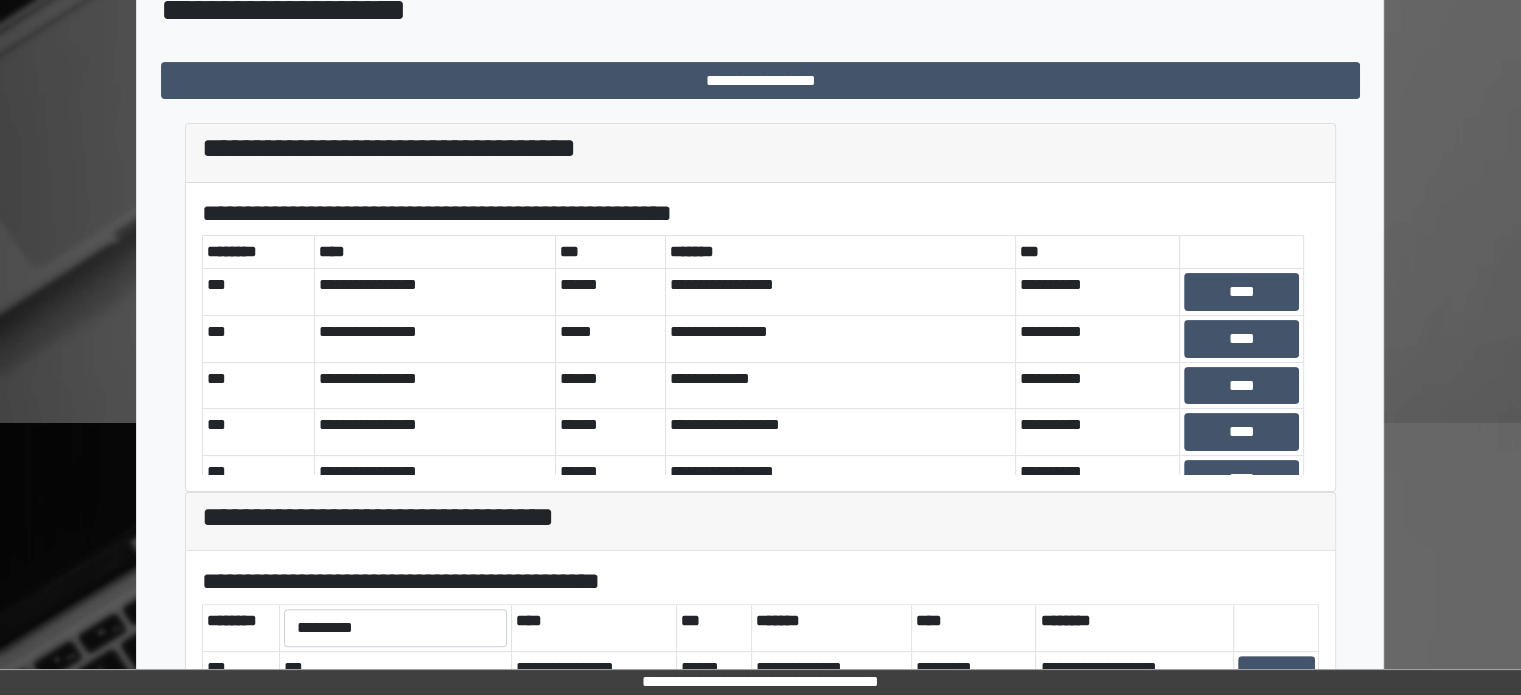 scroll, scrollTop: 400, scrollLeft: 0, axis: vertical 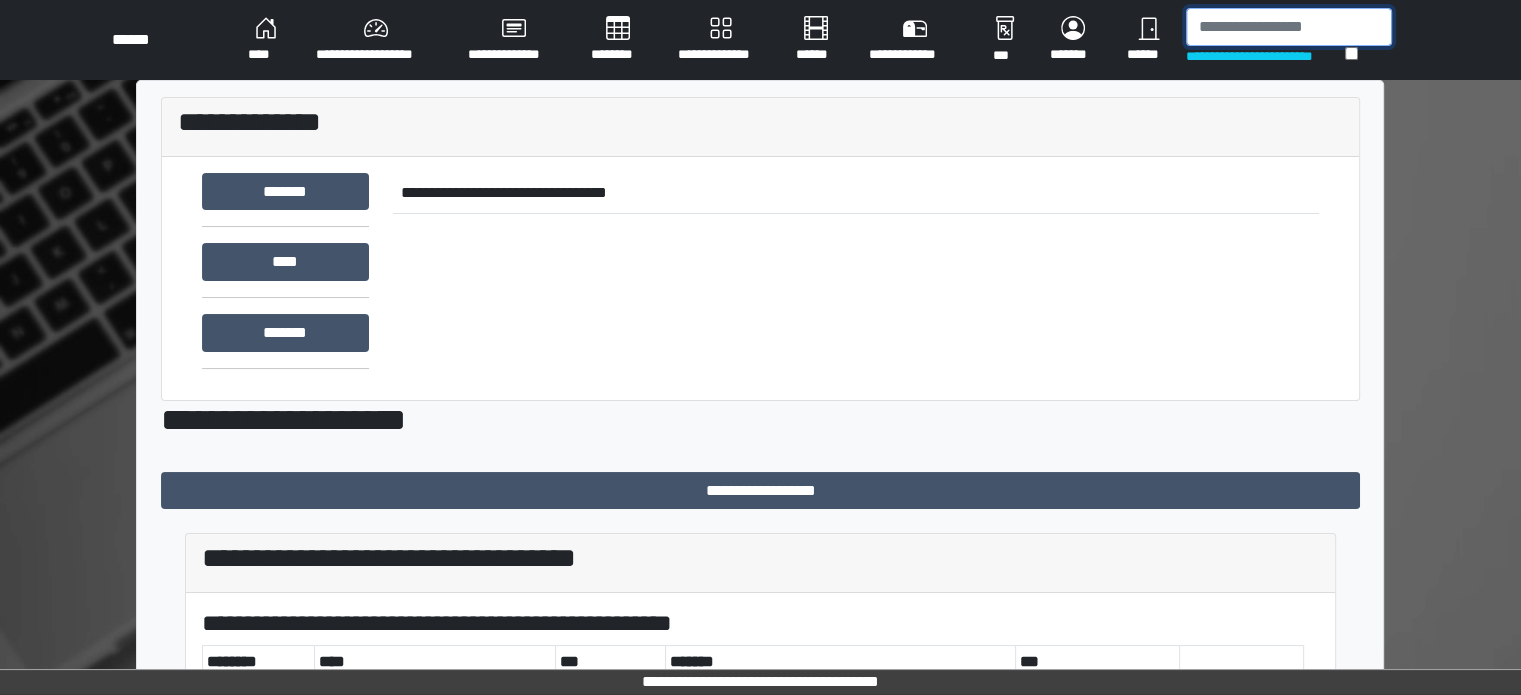 click at bounding box center (1289, 27) 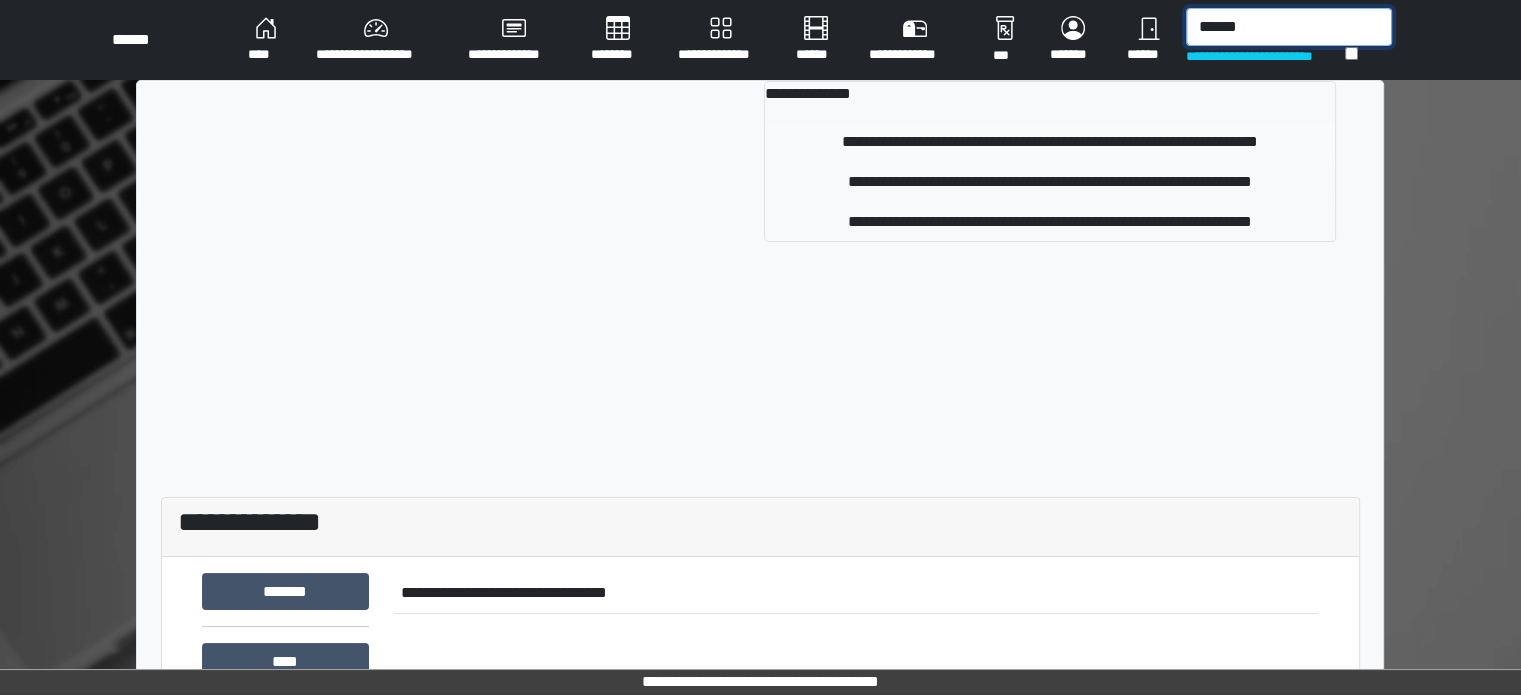 type on "******" 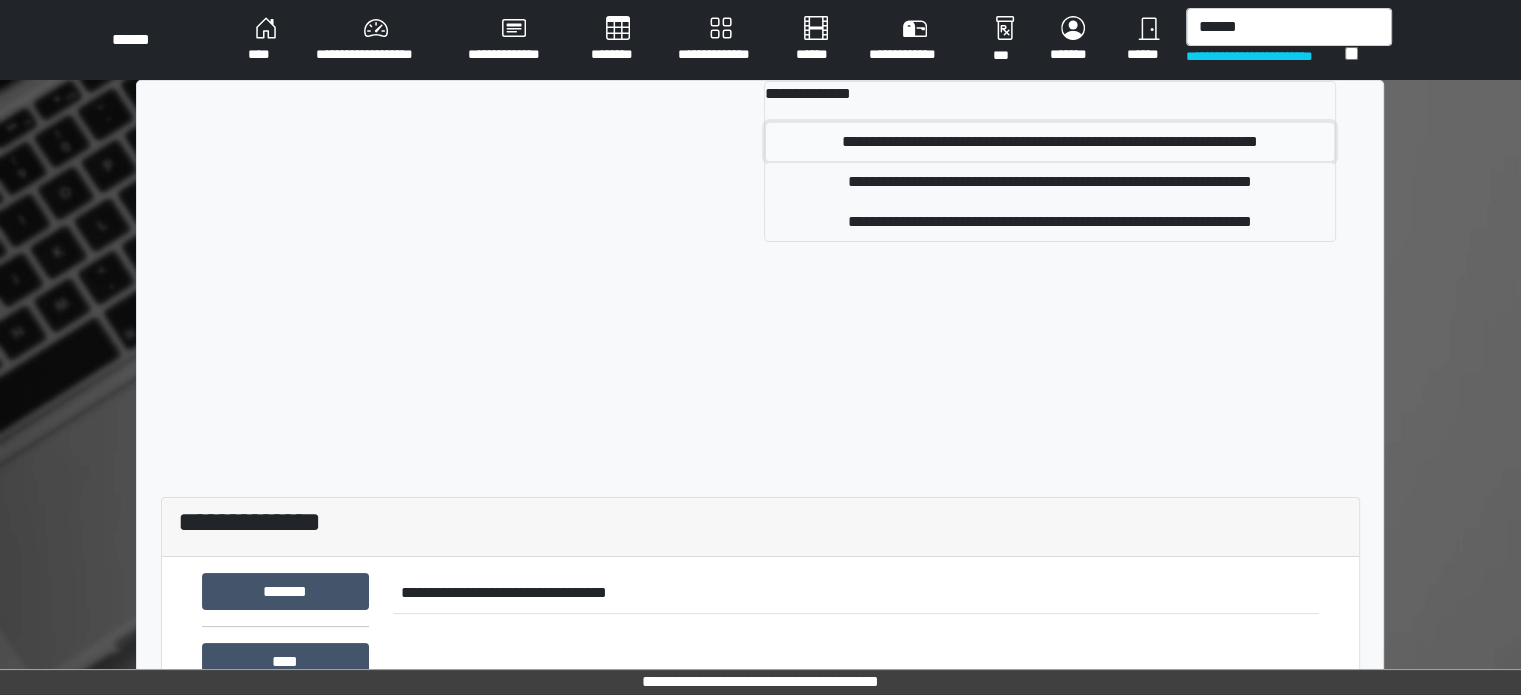 click on "**********" at bounding box center (1050, 142) 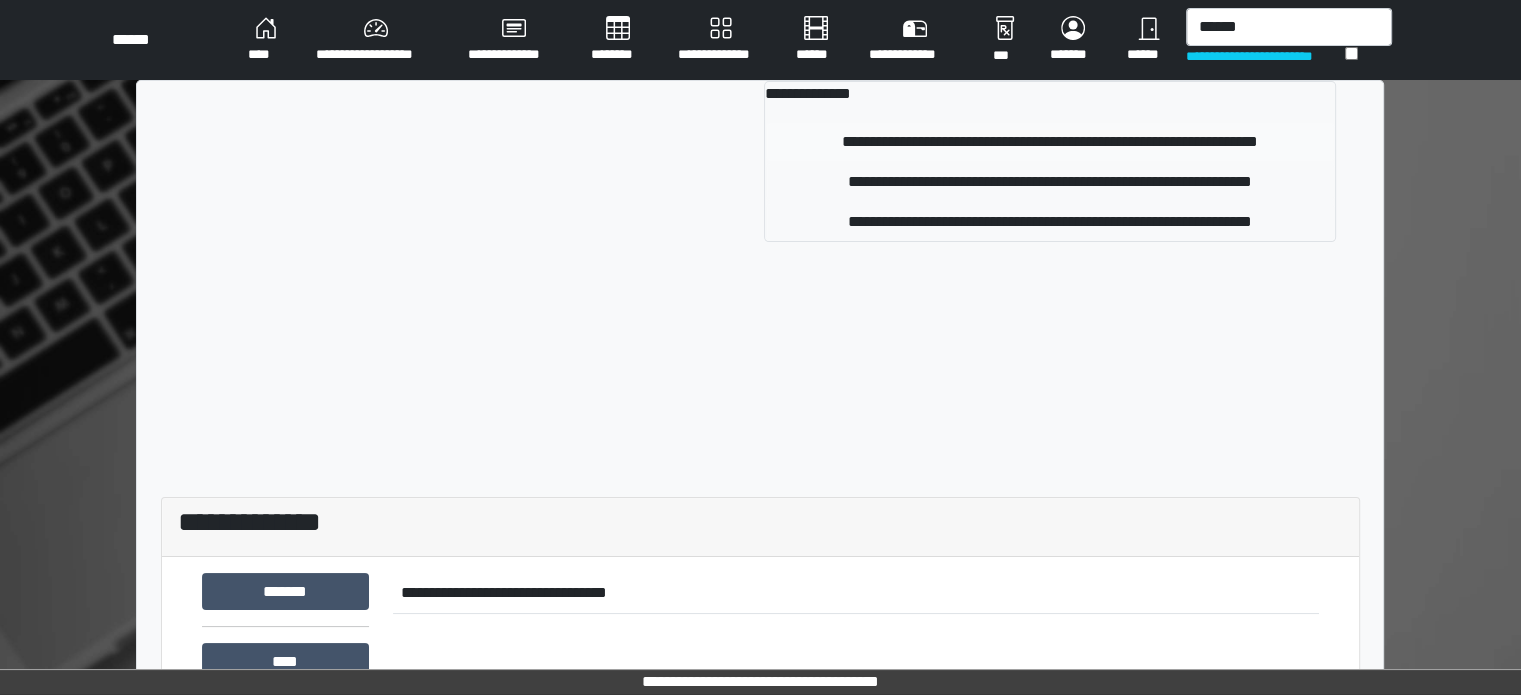 type 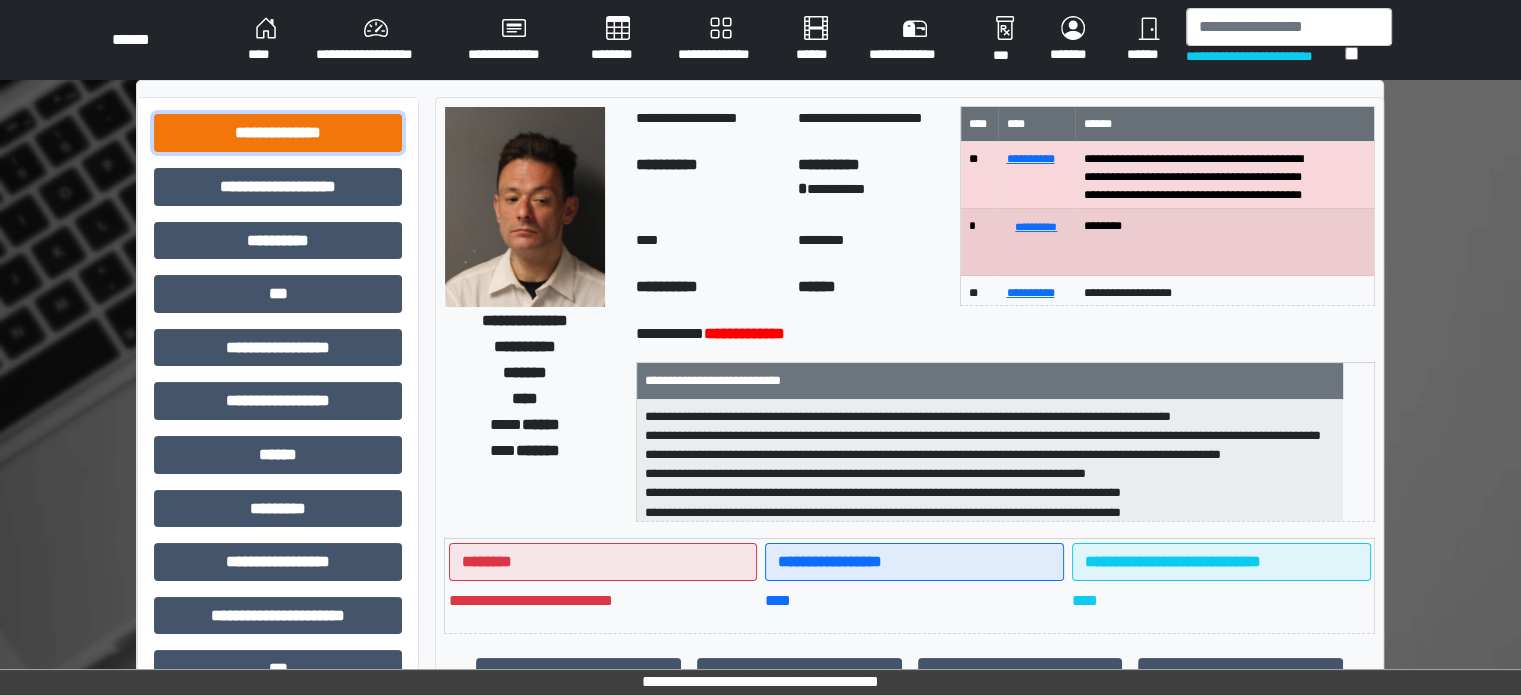 click on "**********" at bounding box center [278, 133] 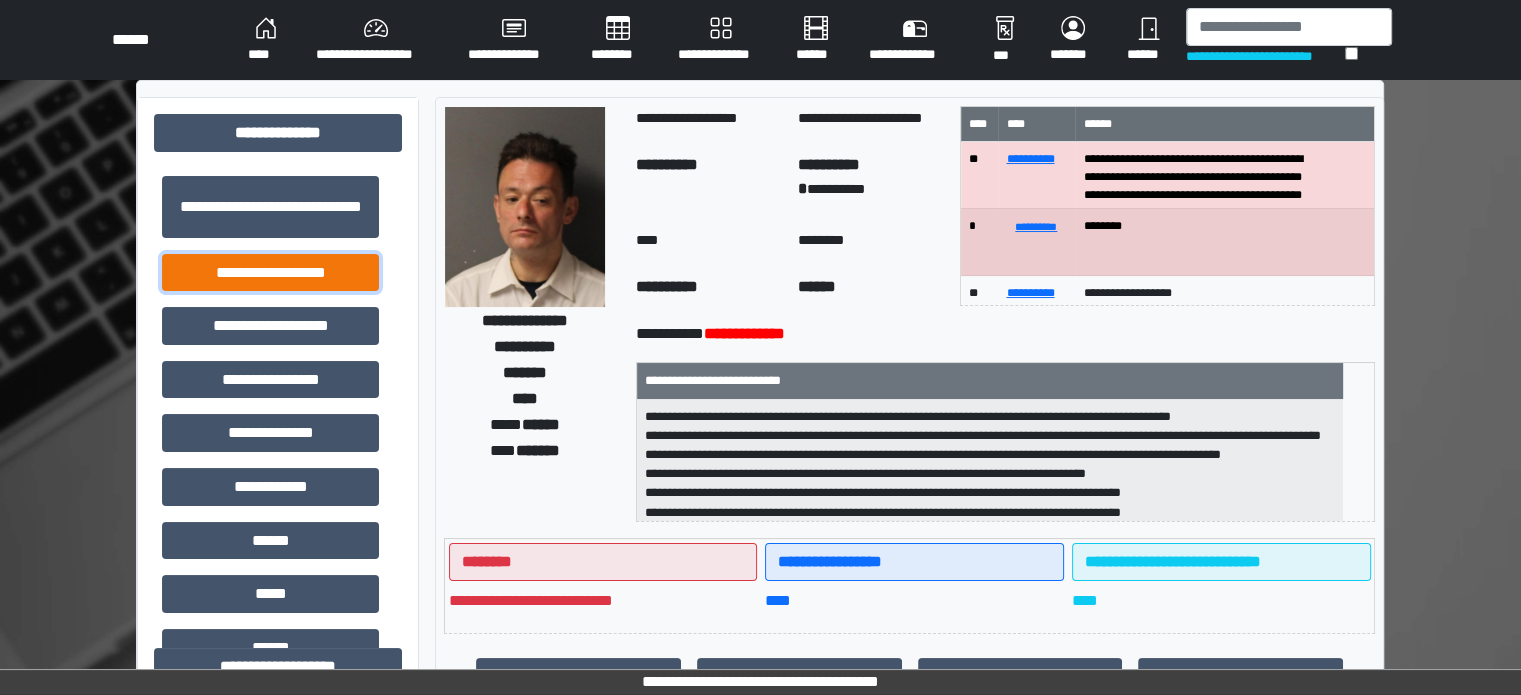 click on "**********" at bounding box center (270, 273) 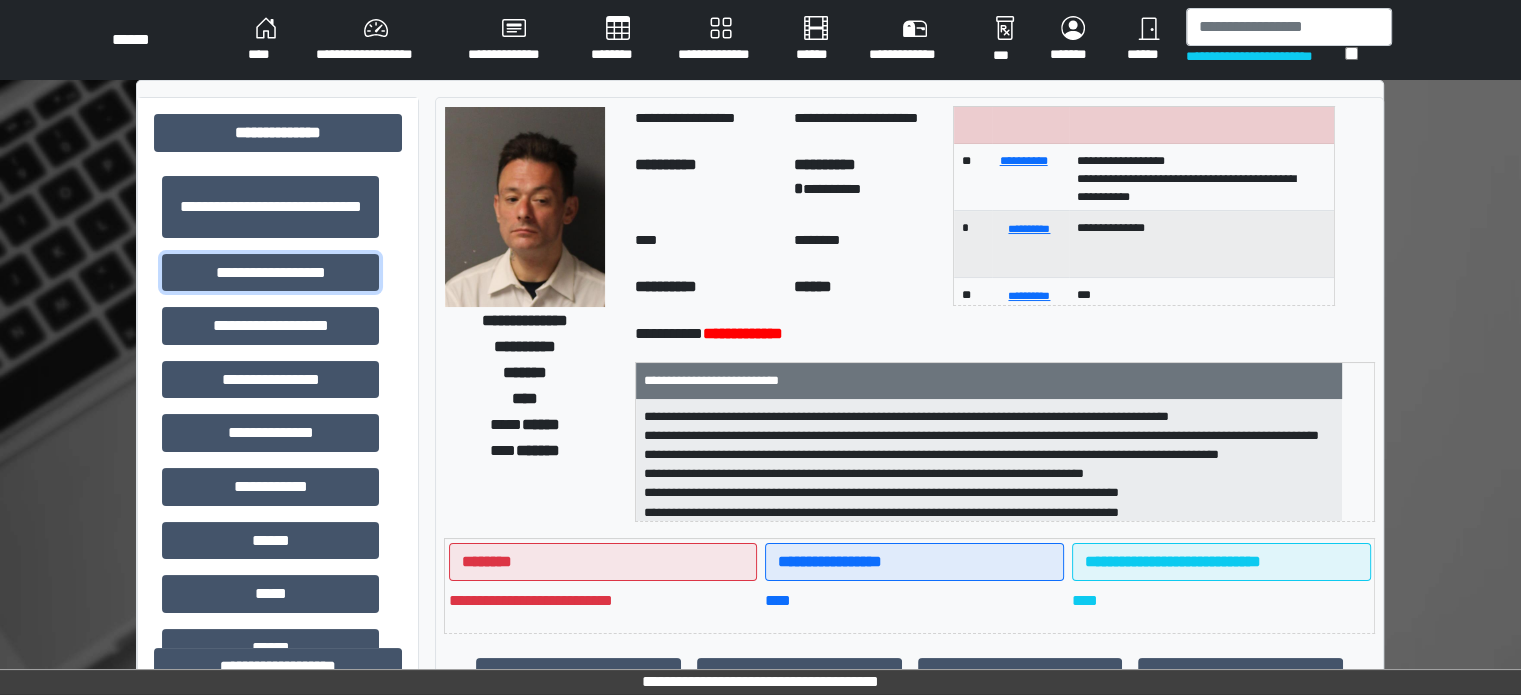 scroll, scrollTop: 320, scrollLeft: 0, axis: vertical 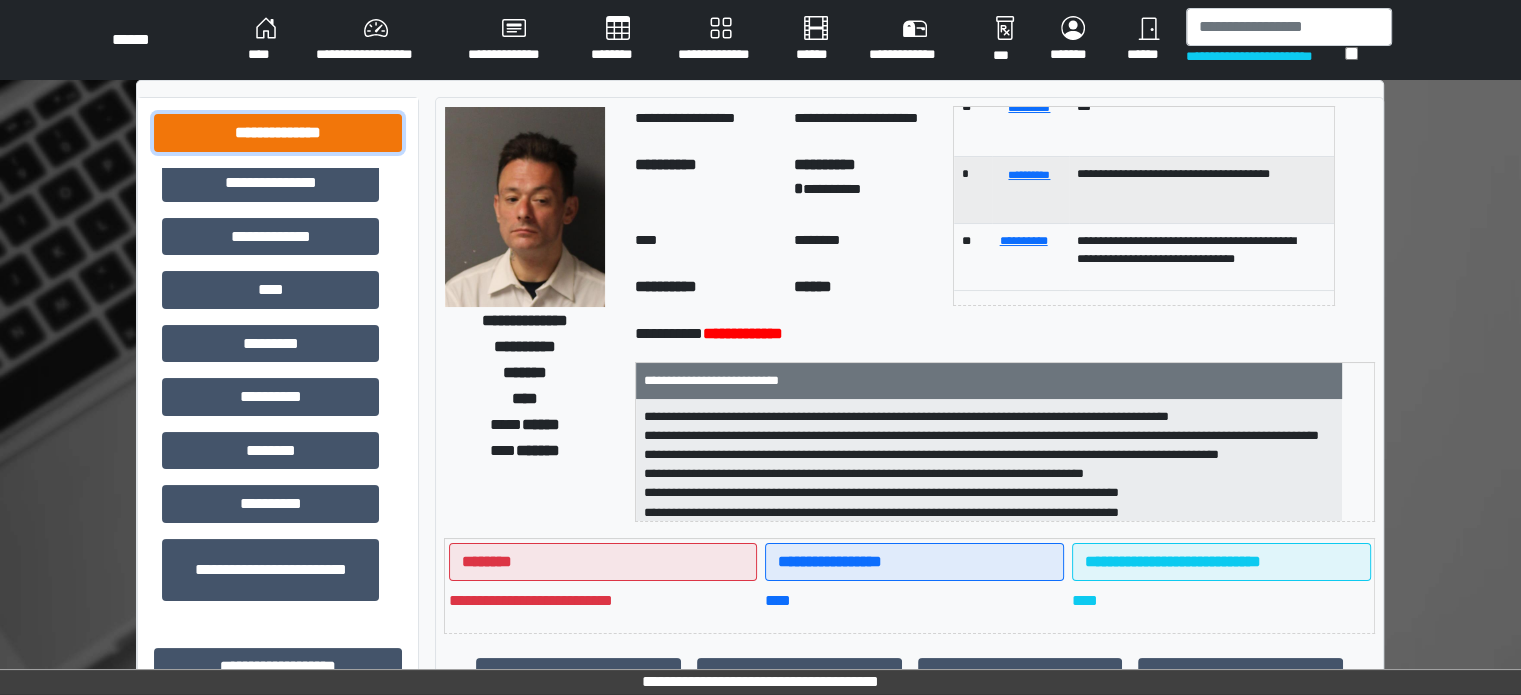 click on "**********" at bounding box center [278, 133] 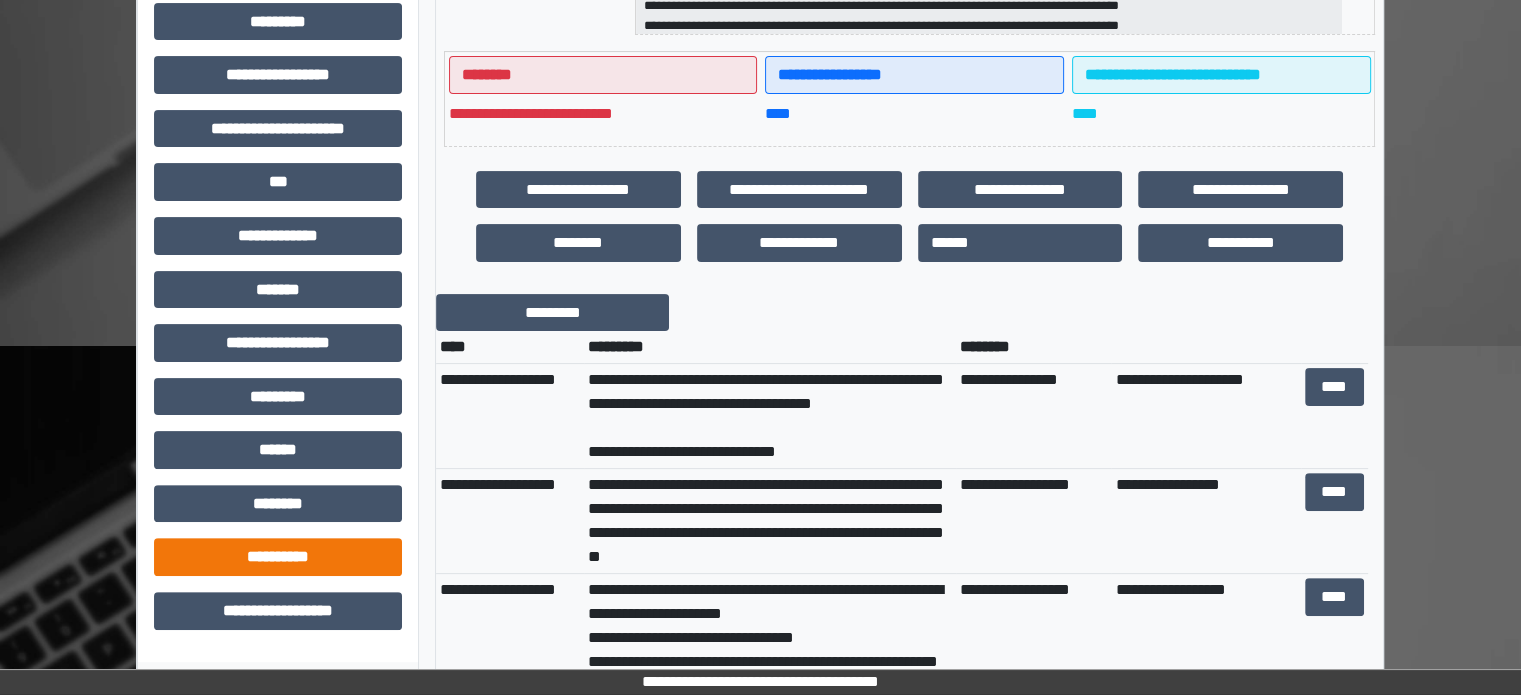 scroll, scrollTop: 500, scrollLeft: 0, axis: vertical 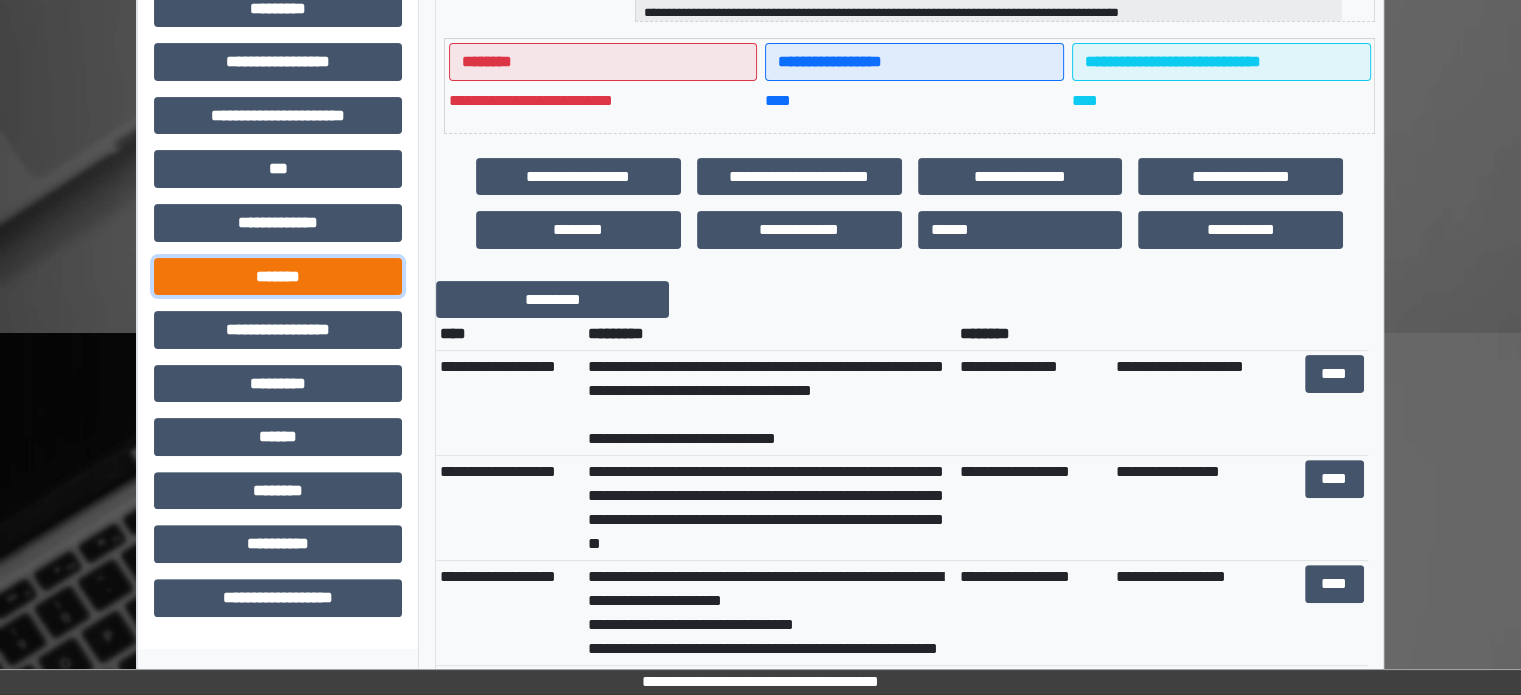 click on "*******" at bounding box center (278, 277) 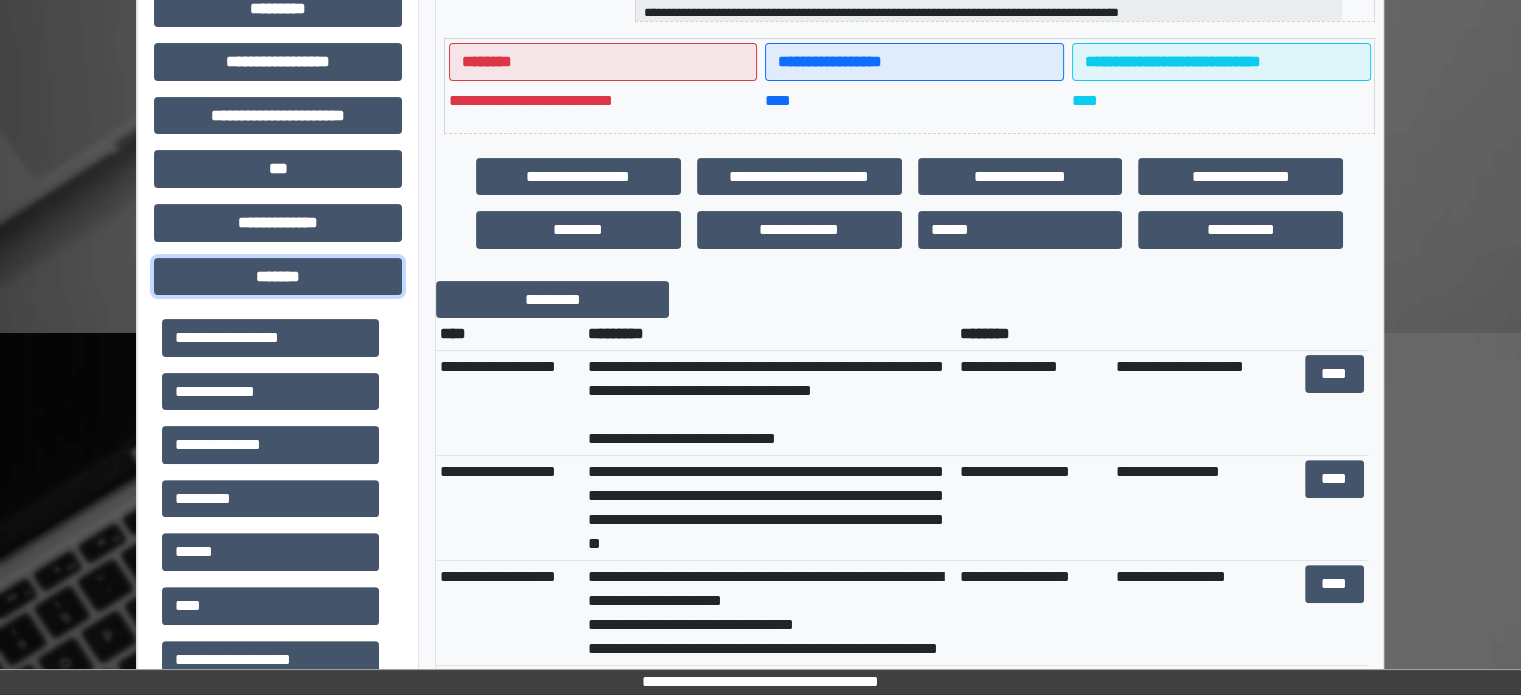 scroll, scrollTop: 700, scrollLeft: 0, axis: vertical 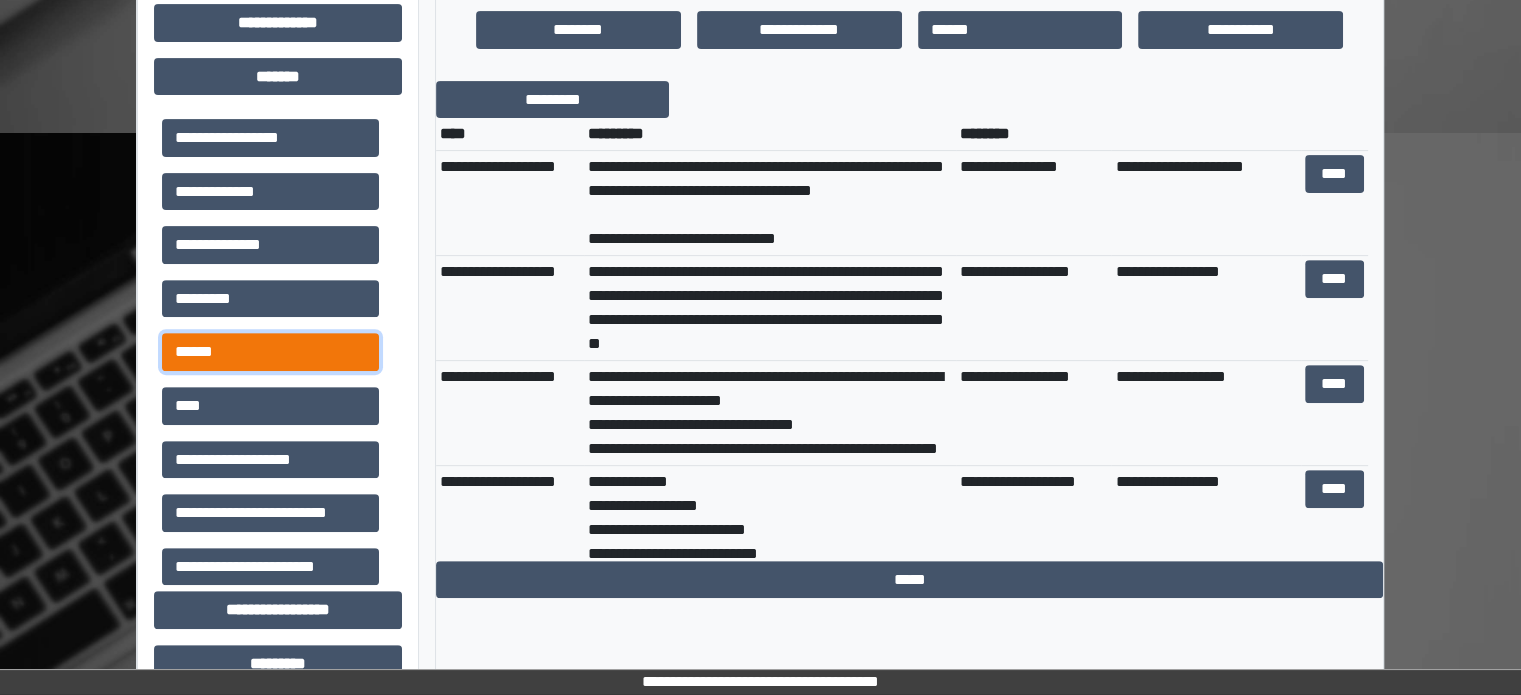 click on "******" at bounding box center (270, 352) 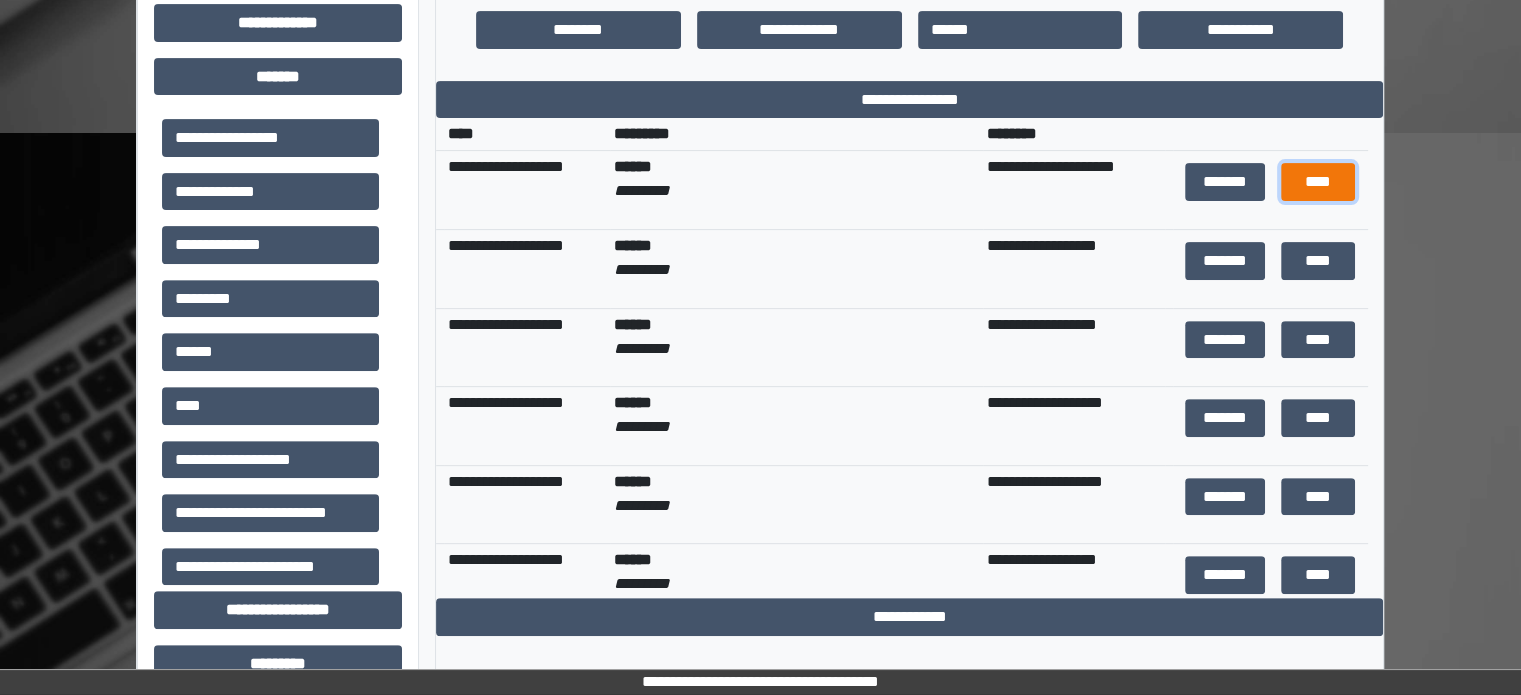 click on "****" at bounding box center (1318, 182) 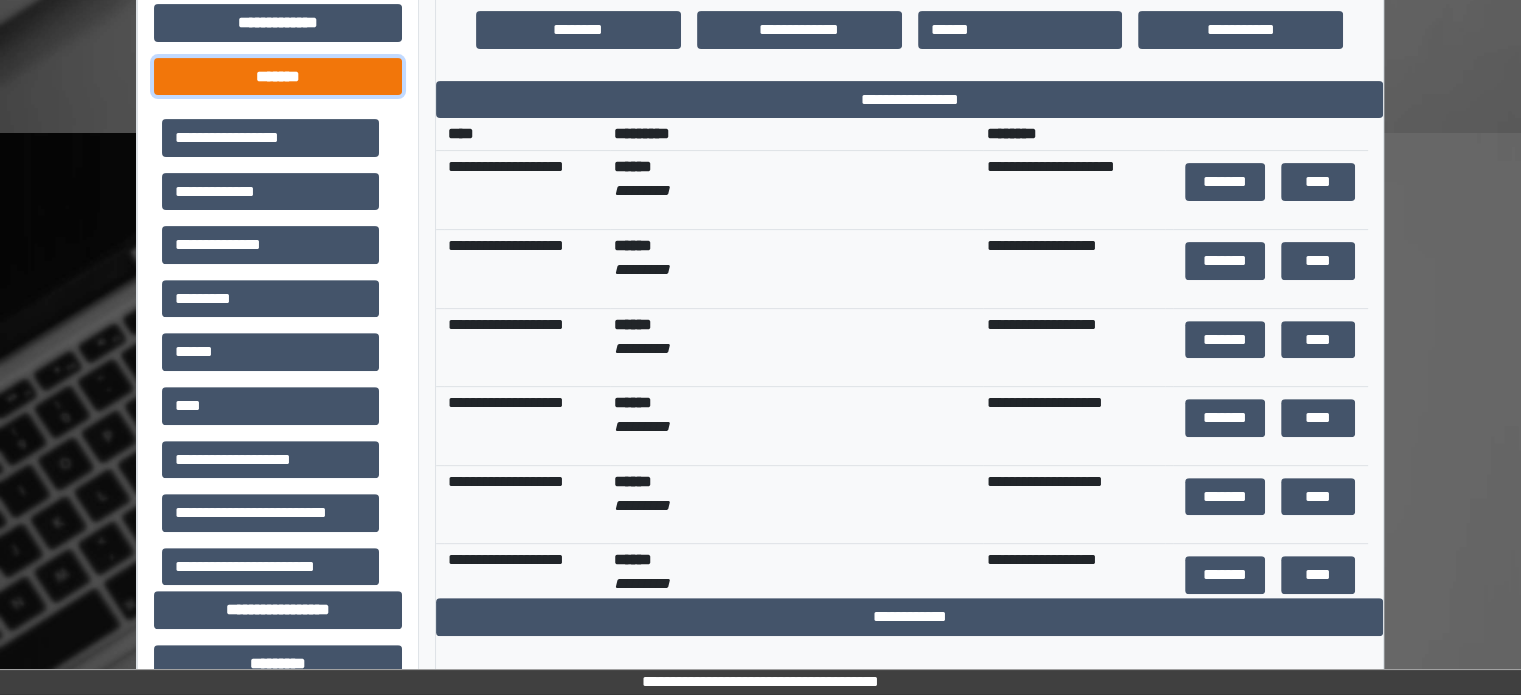 click on "*******" at bounding box center (278, 77) 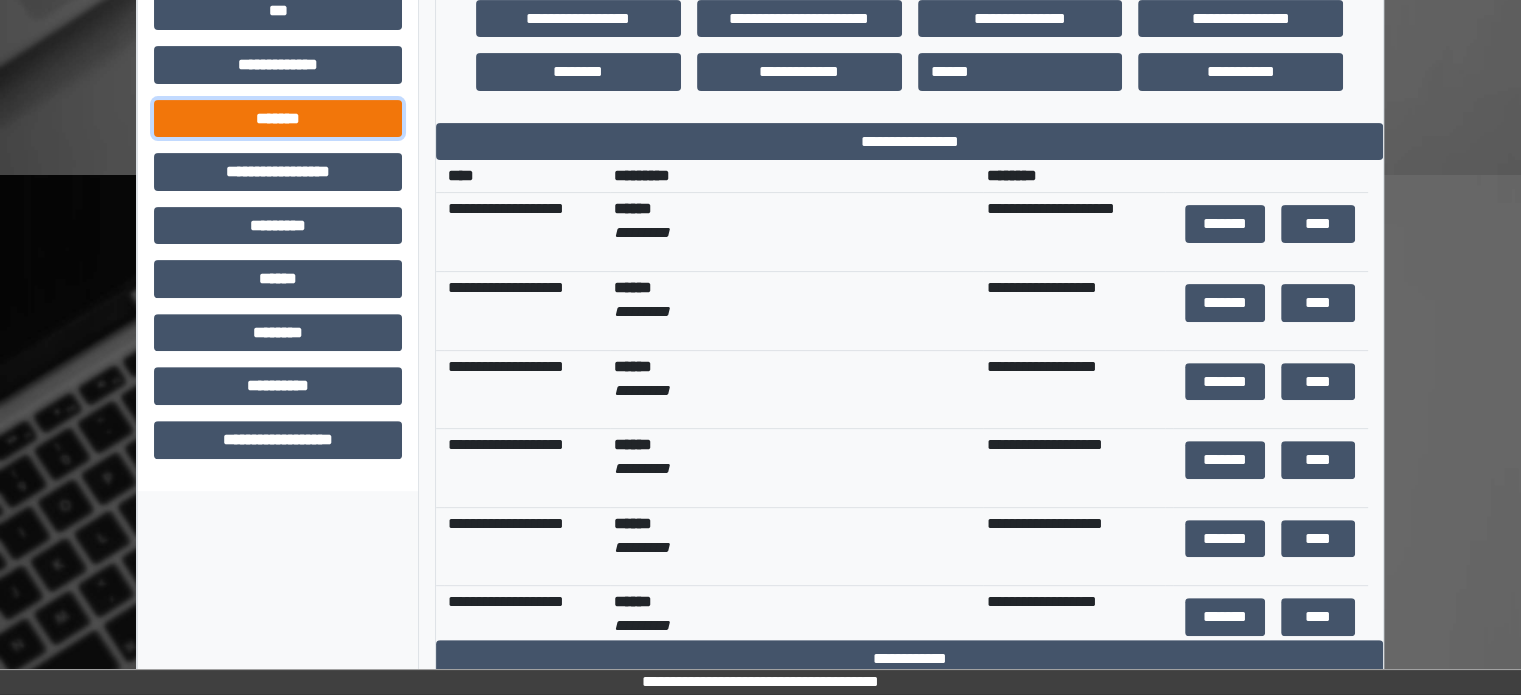 click on "*******" at bounding box center [278, 119] 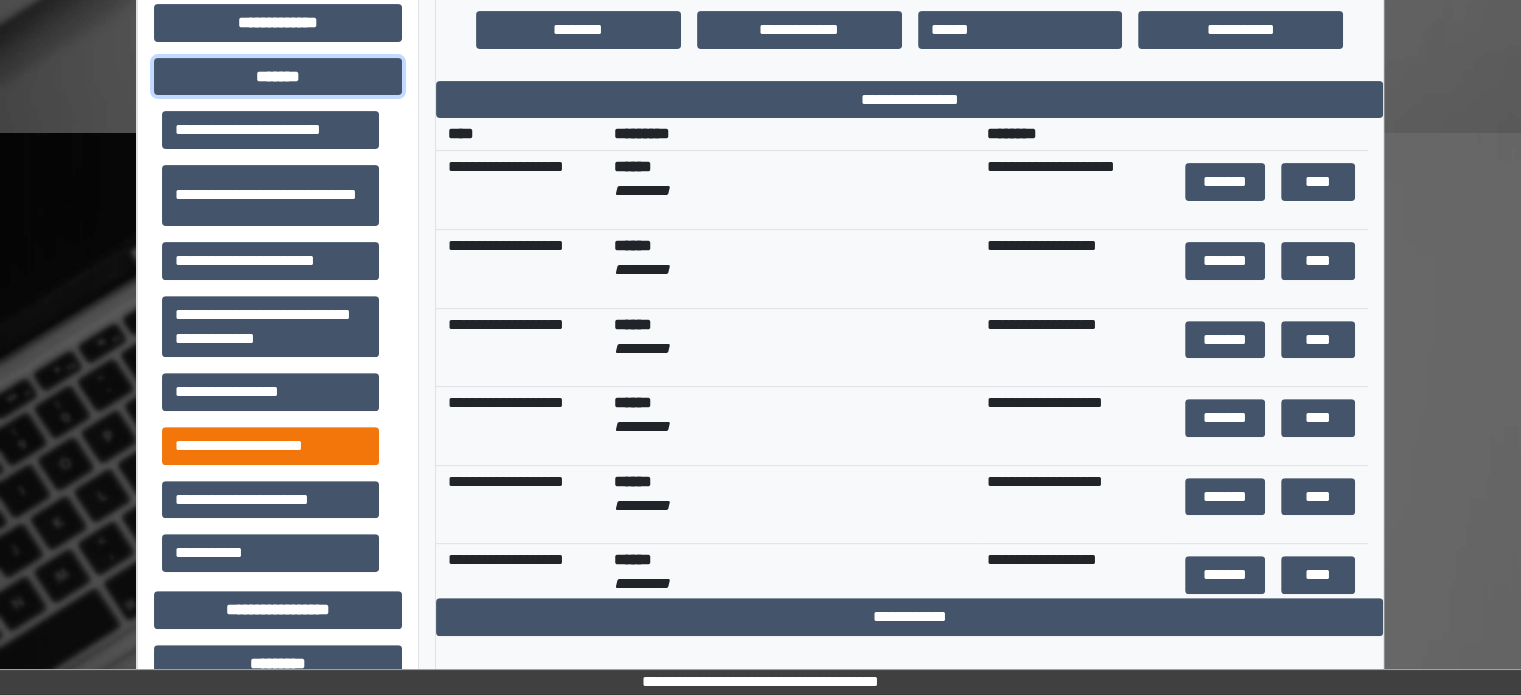 scroll, scrollTop: 912, scrollLeft: 0, axis: vertical 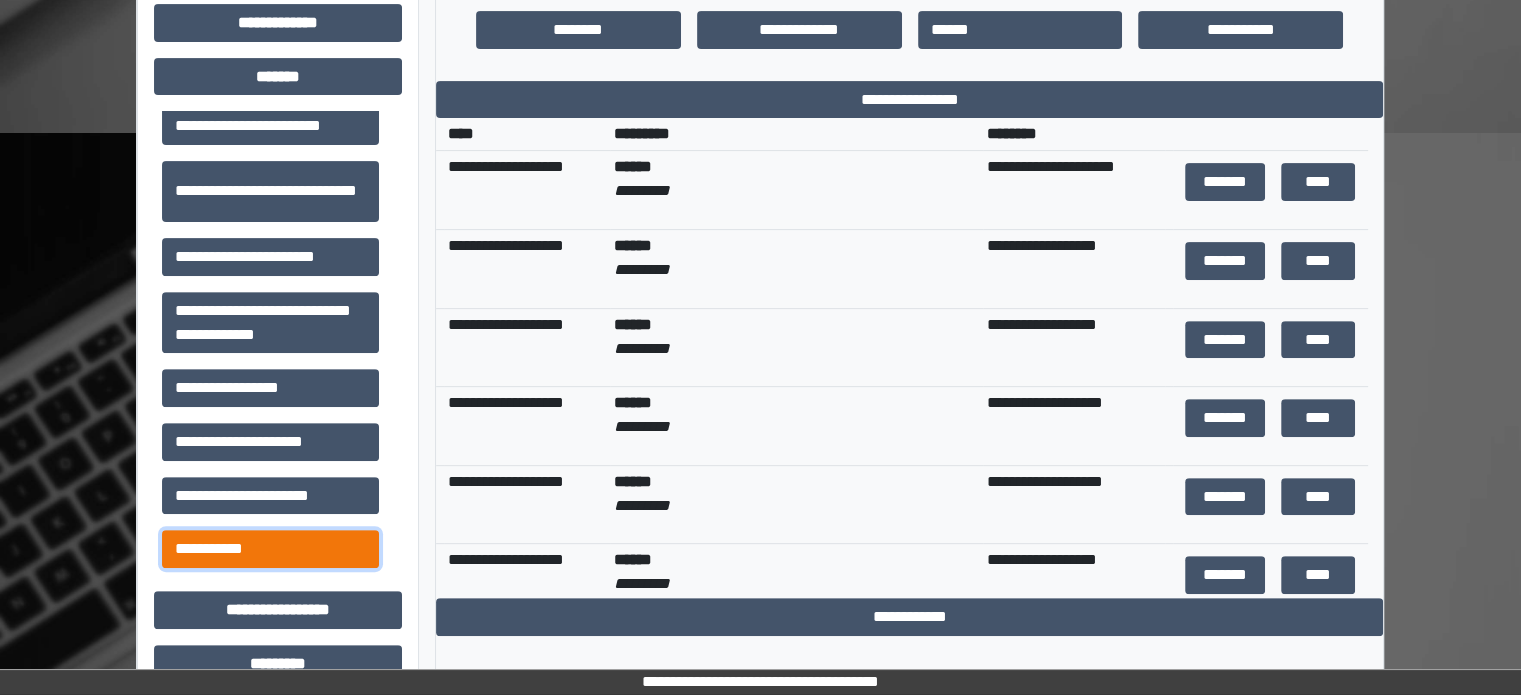 click on "**********" at bounding box center (270, 549) 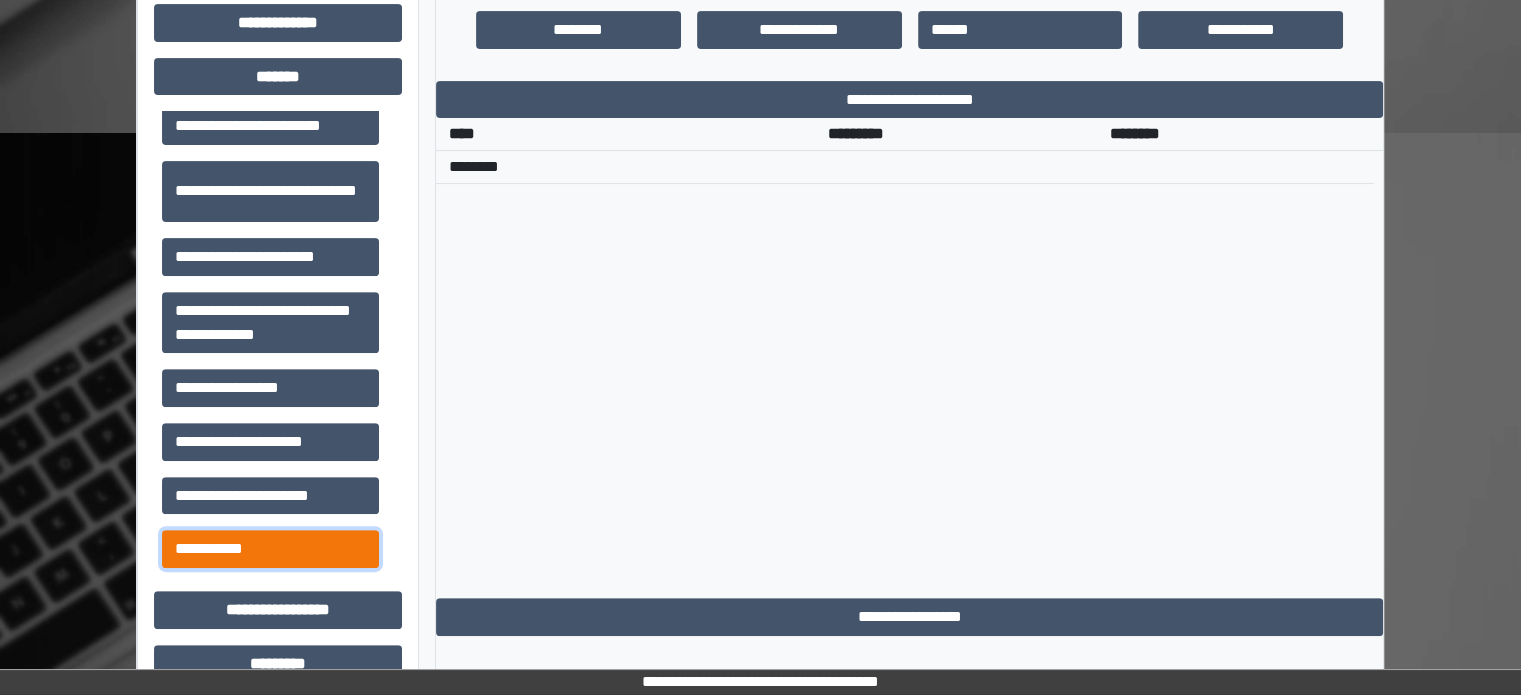 click on "**********" at bounding box center [270, 549] 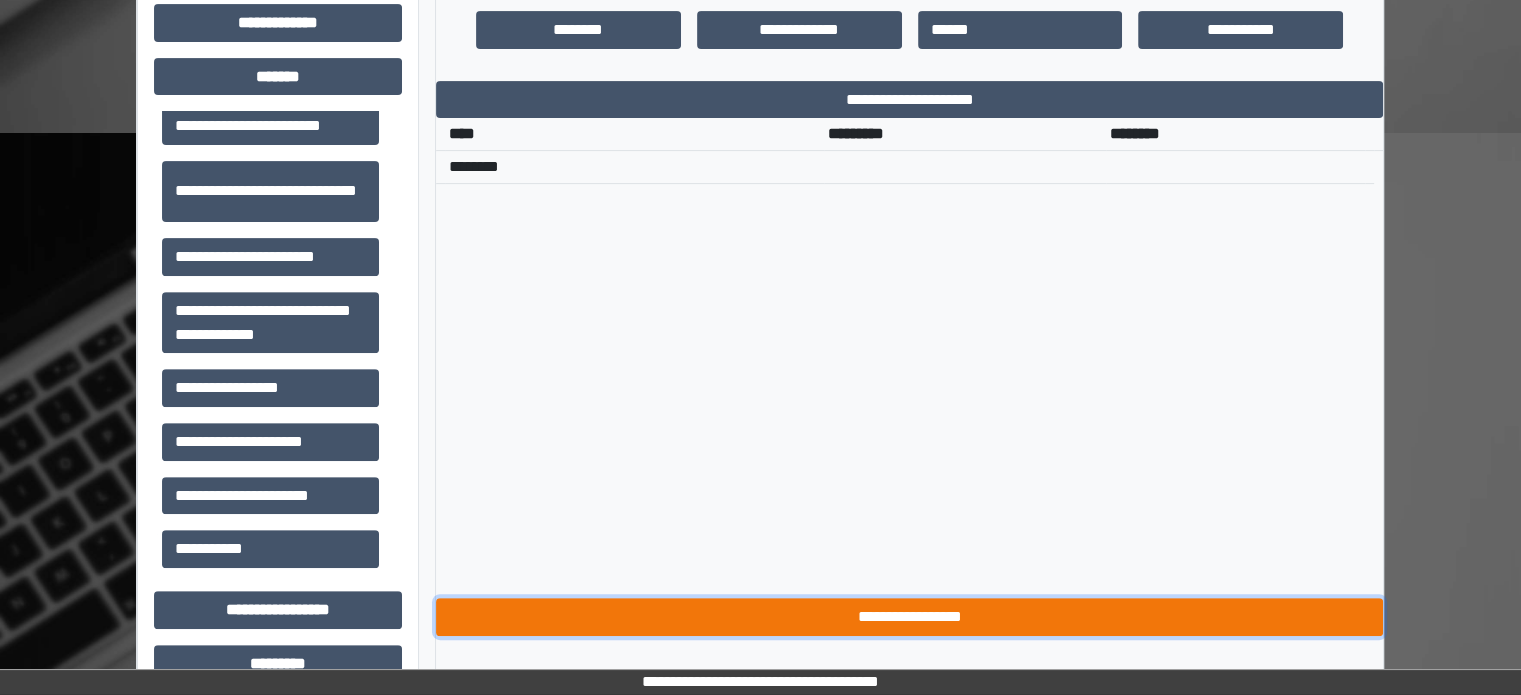 click on "**********" at bounding box center [909, 617] 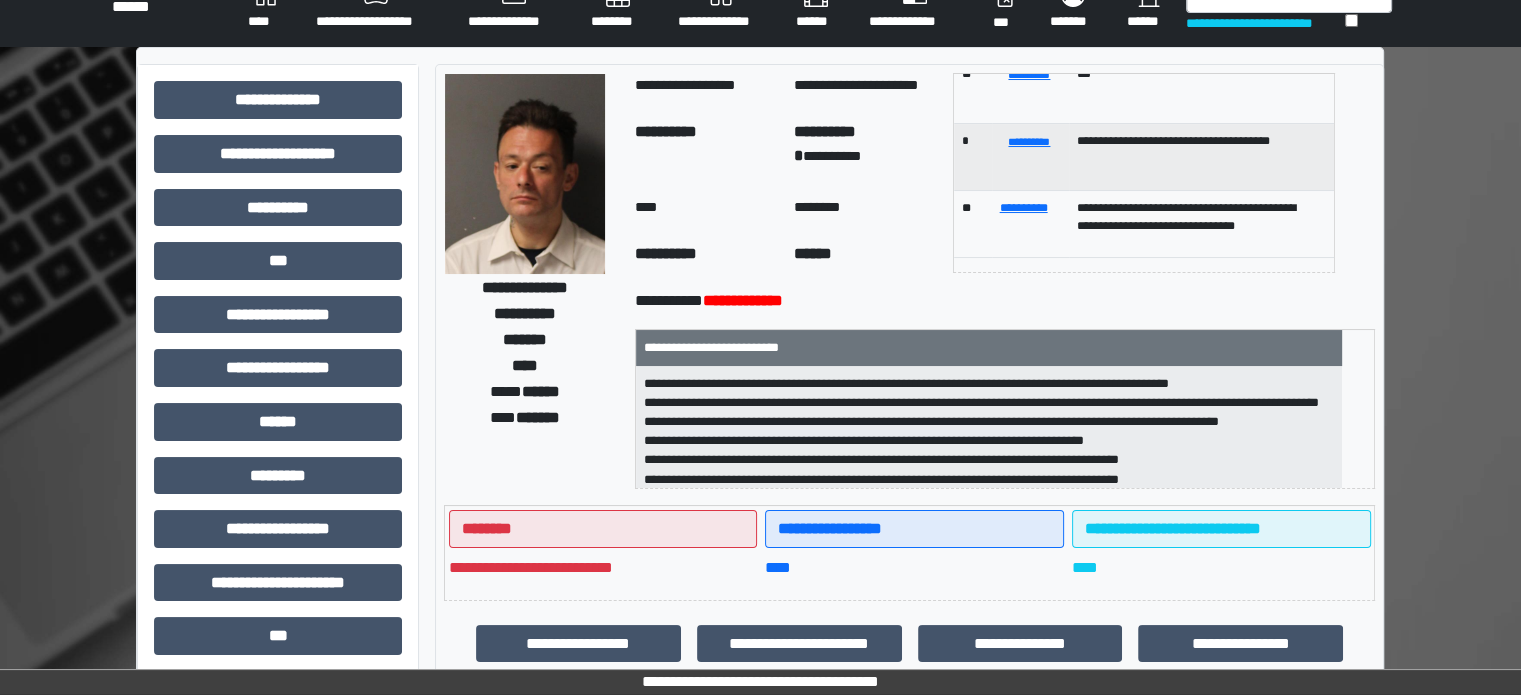 scroll, scrollTop: 0, scrollLeft: 0, axis: both 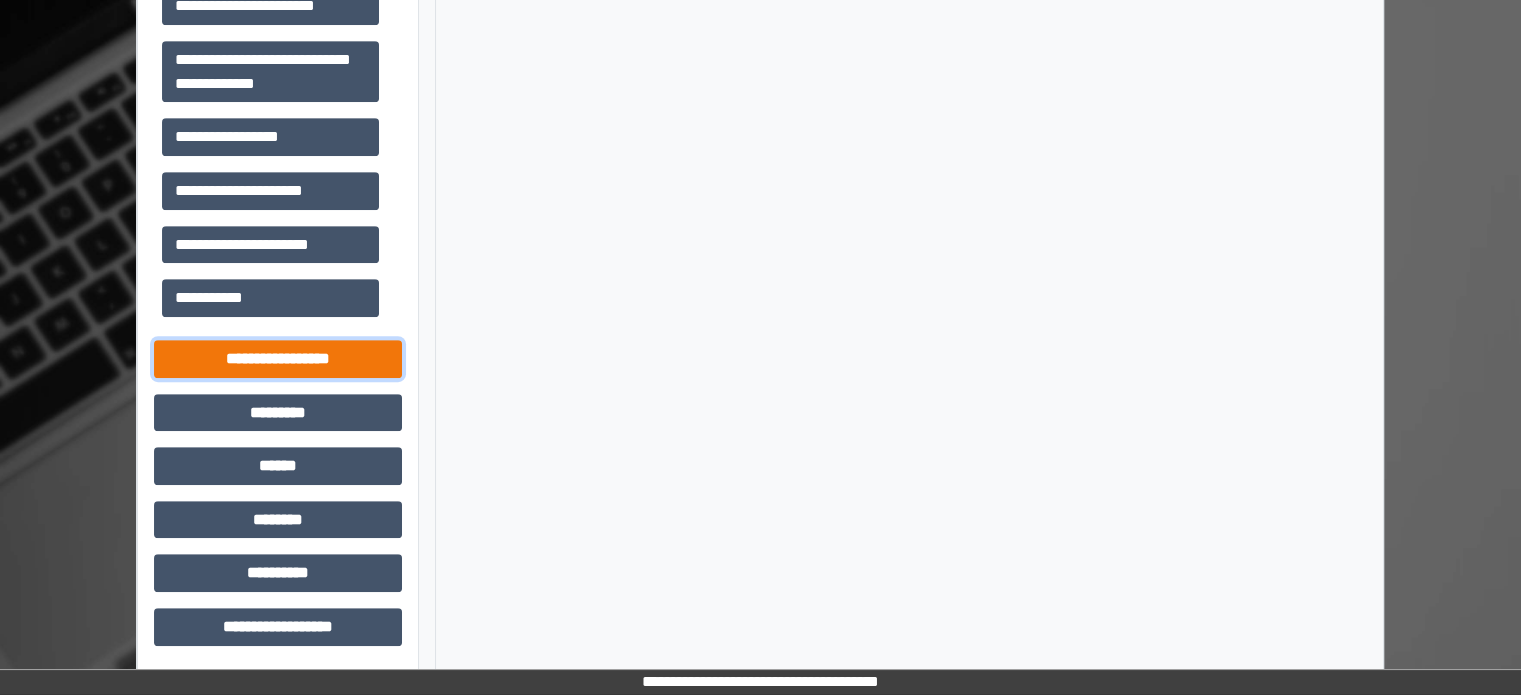 click on "**********" at bounding box center [278, 359] 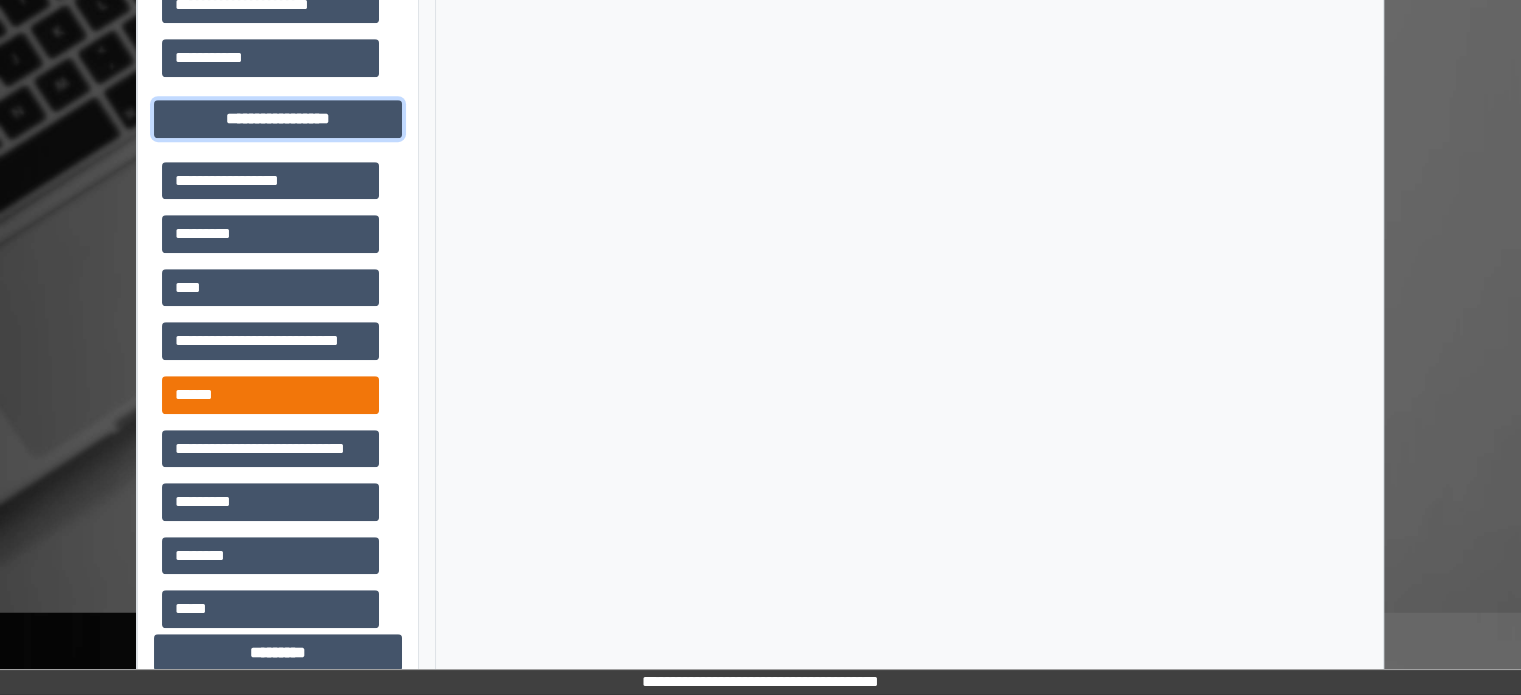 scroll, scrollTop: 1251, scrollLeft: 0, axis: vertical 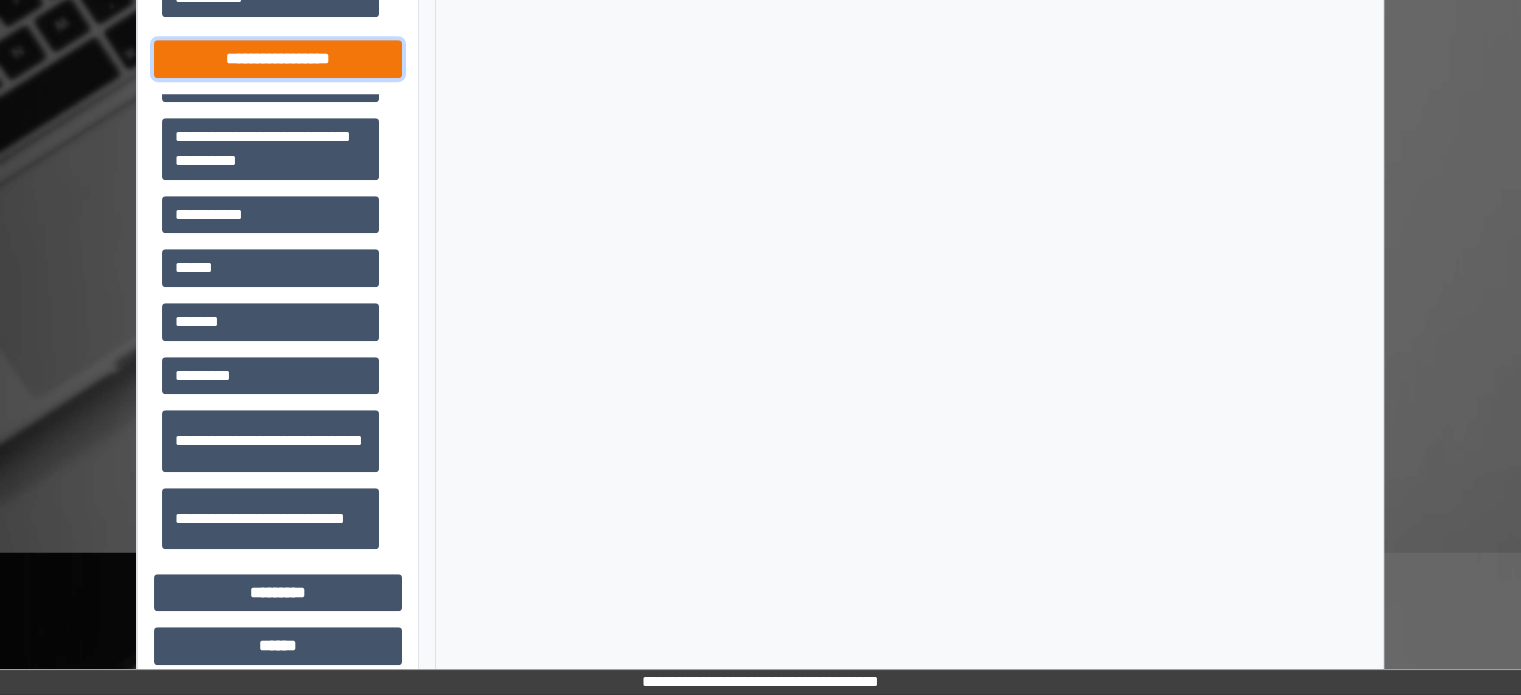 click on "**********" at bounding box center (278, 59) 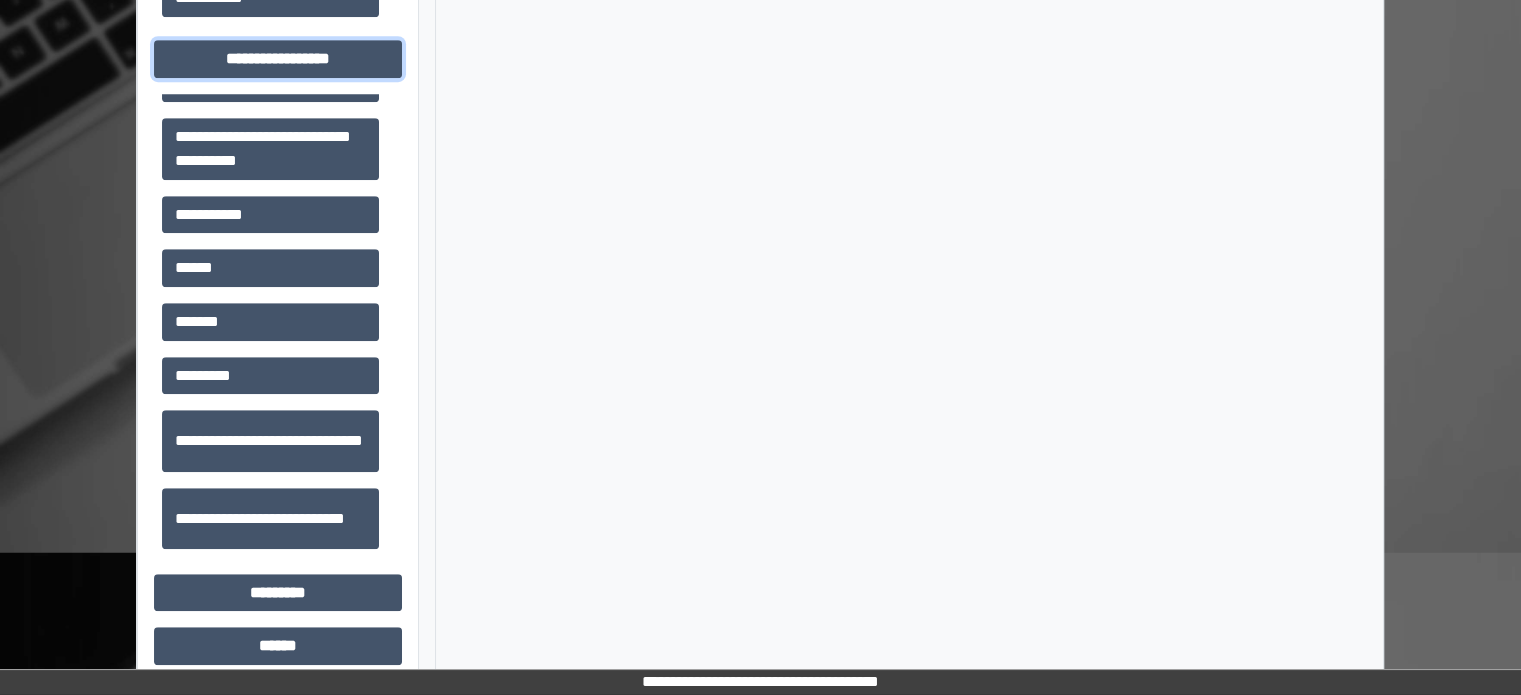 scroll, scrollTop: 951, scrollLeft: 0, axis: vertical 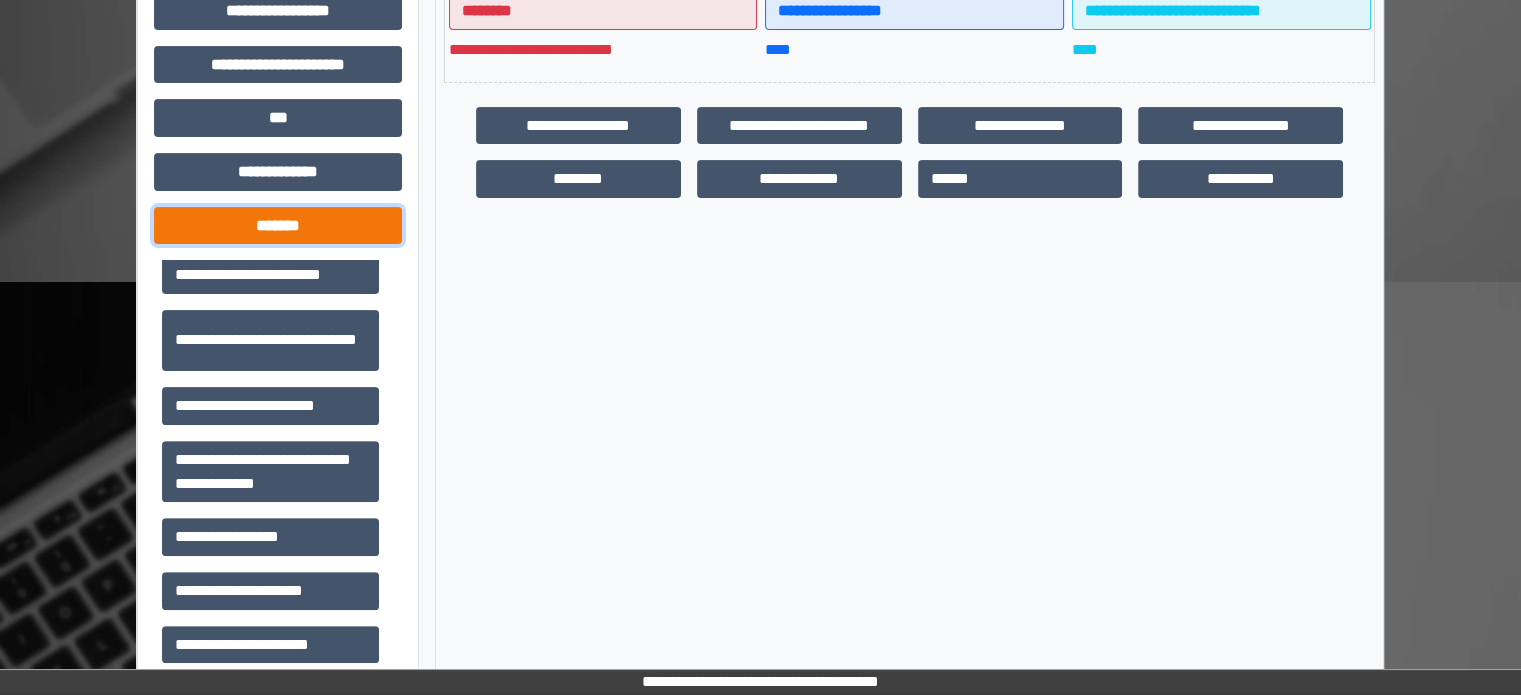 click on "*******" at bounding box center [278, 226] 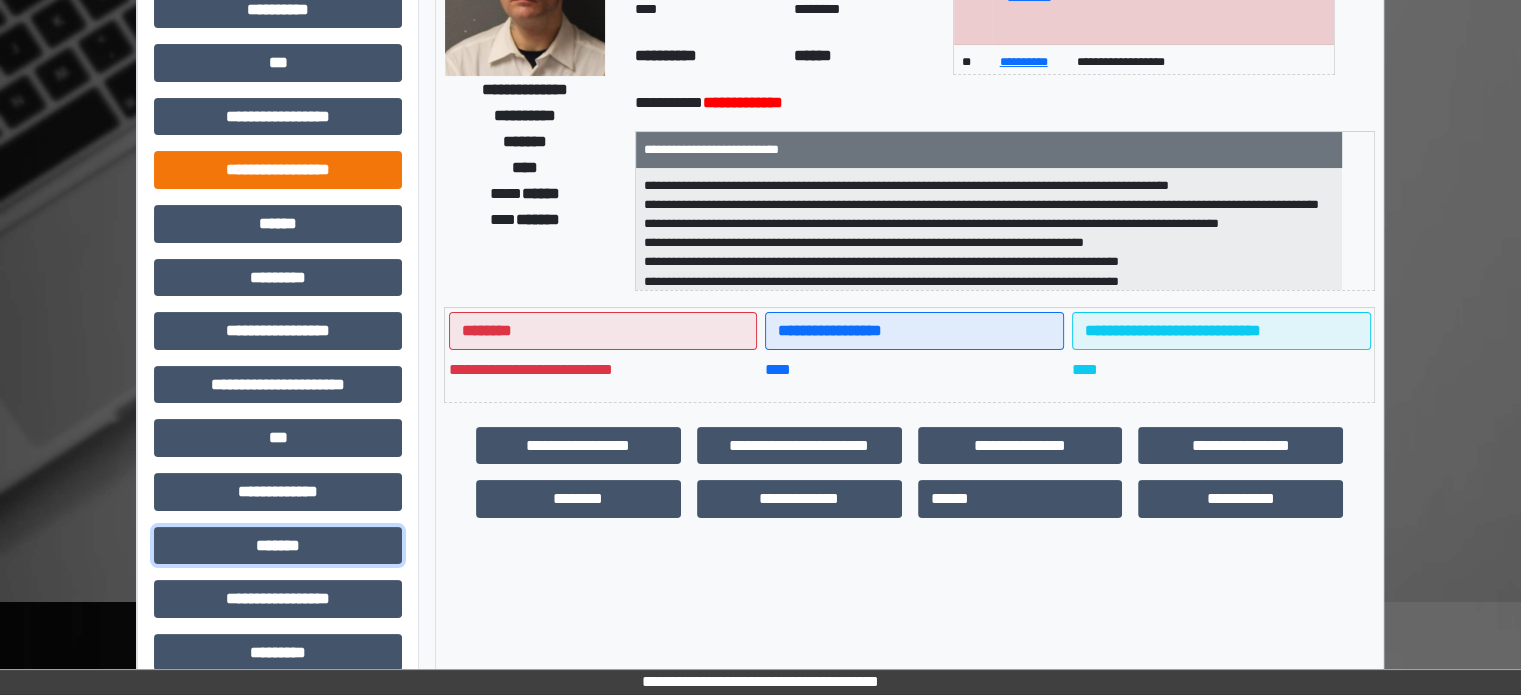 scroll, scrollTop: 171, scrollLeft: 0, axis: vertical 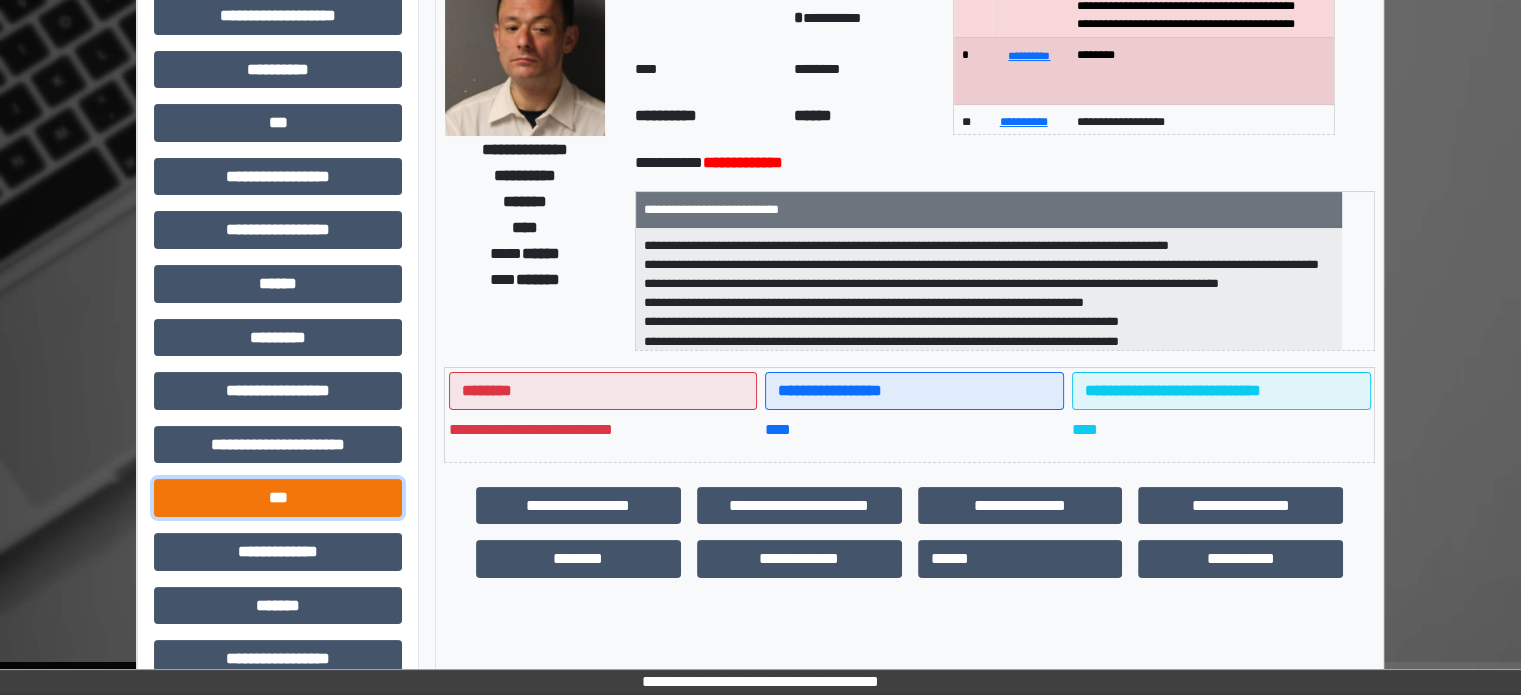 click on "***" at bounding box center (278, 498) 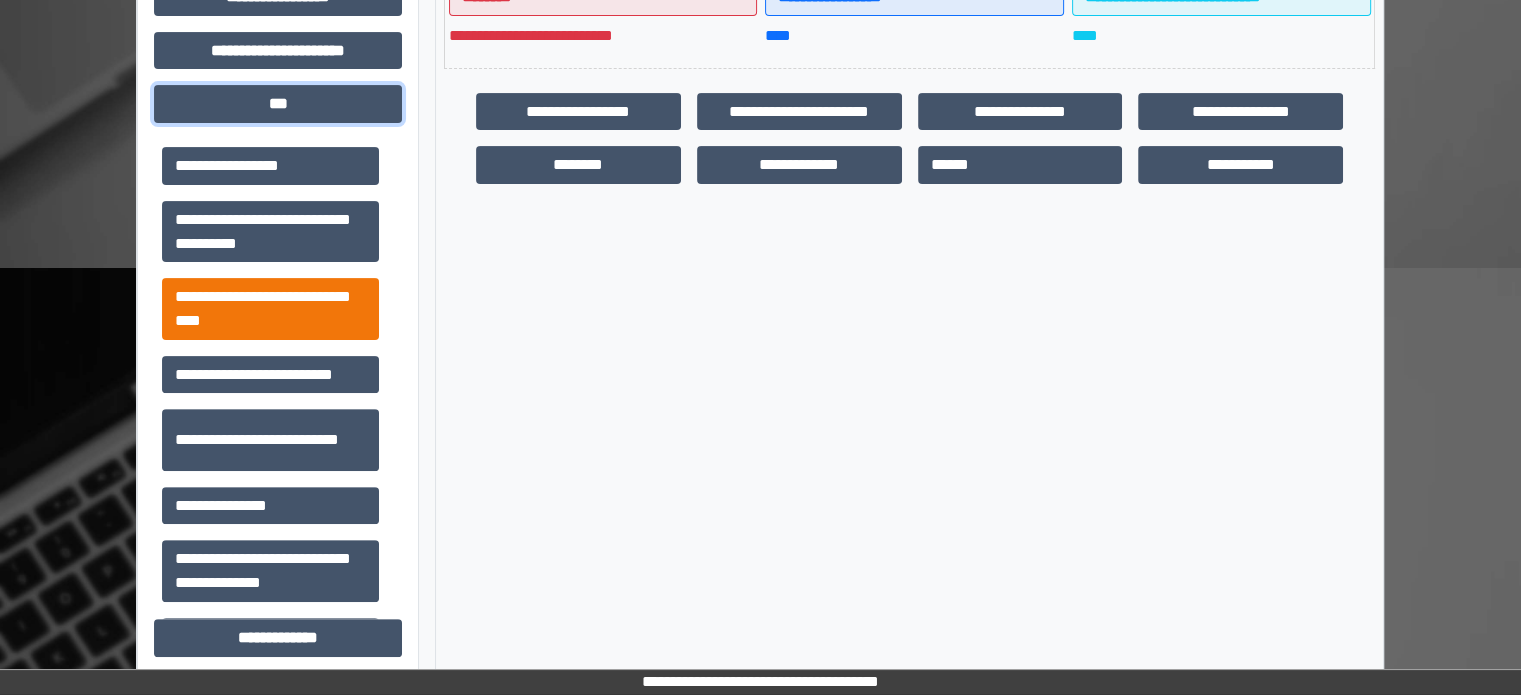scroll, scrollTop: 571, scrollLeft: 0, axis: vertical 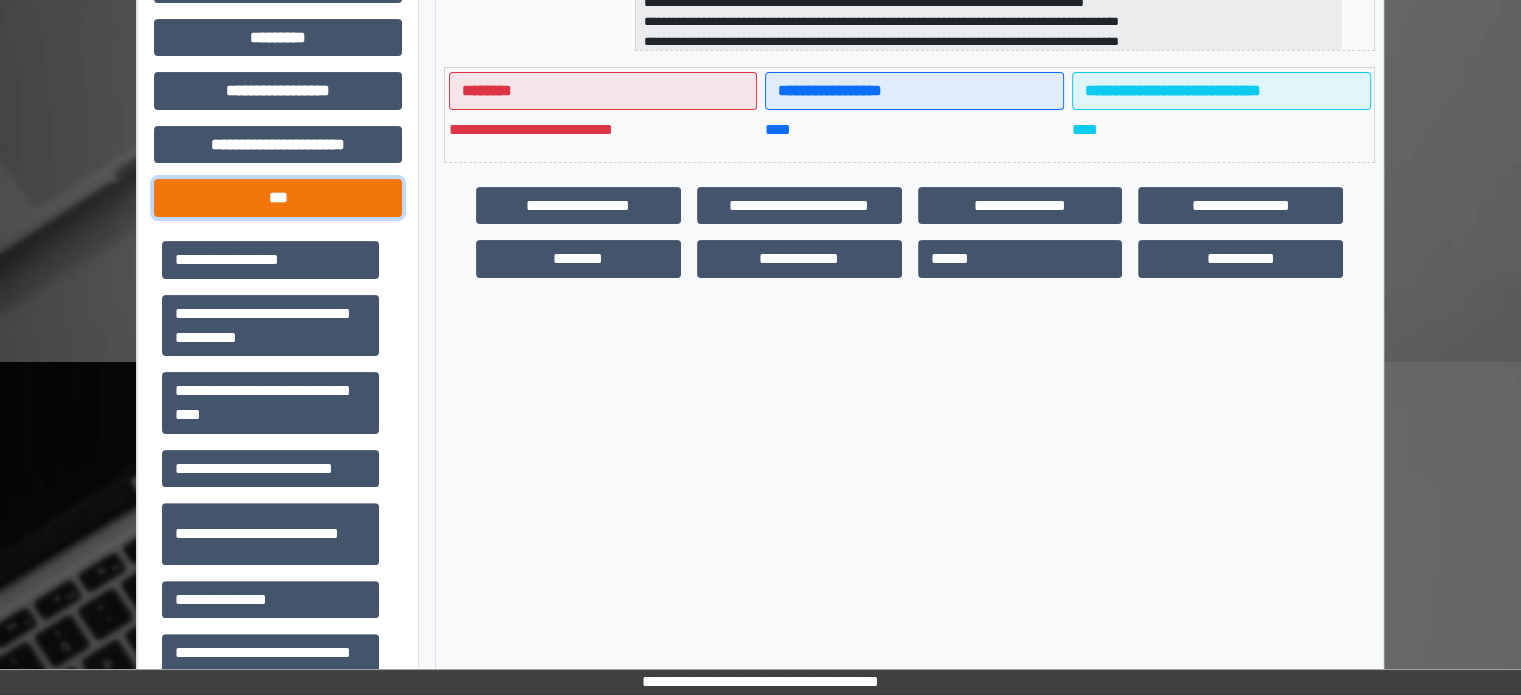 click on "***" at bounding box center (278, 198) 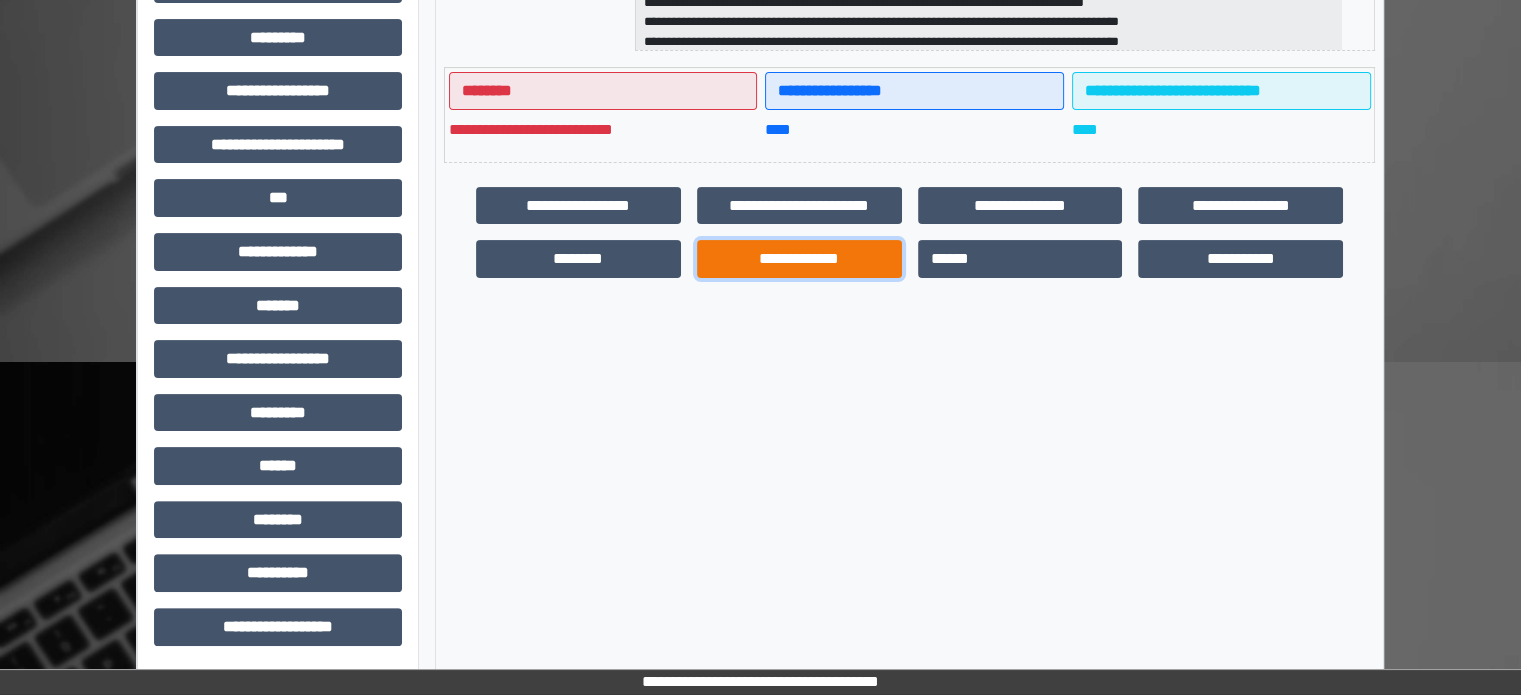 click on "**********" at bounding box center (799, 259) 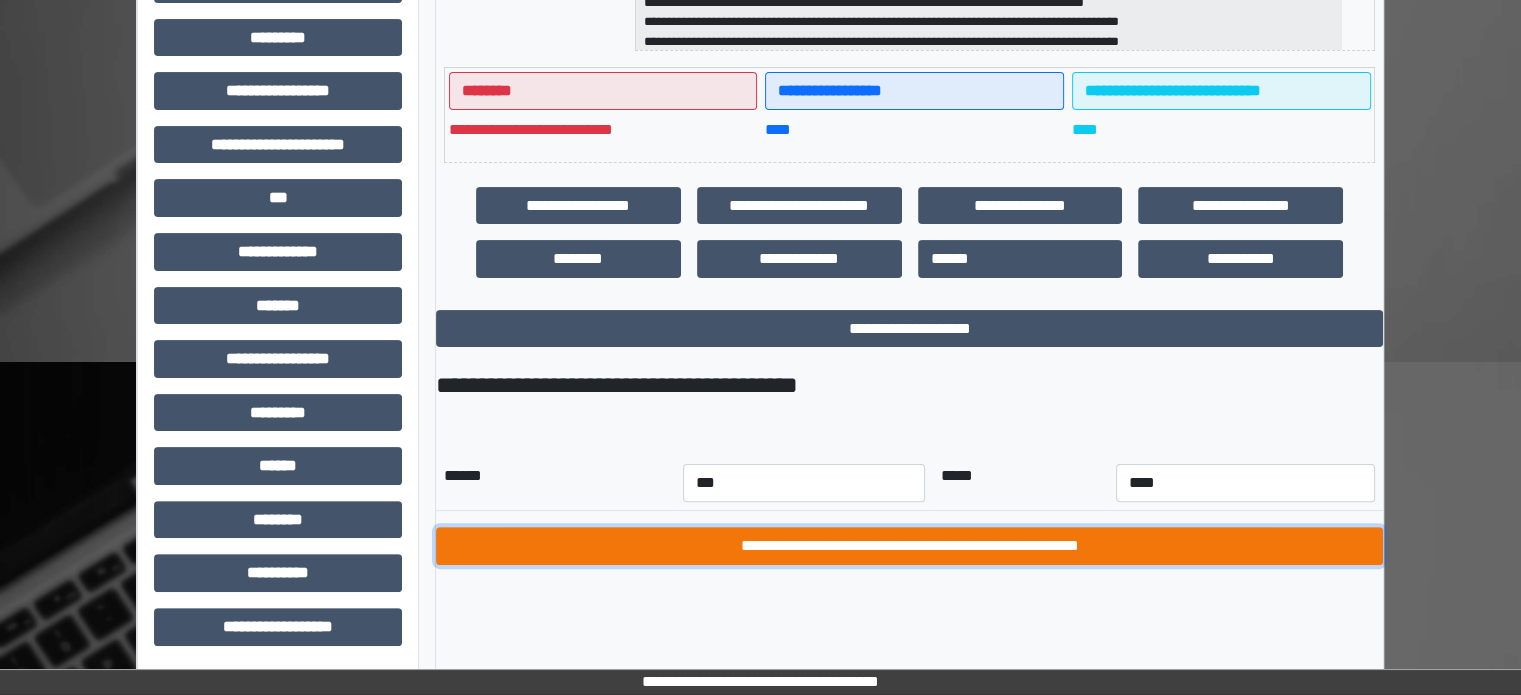 click on "**********" at bounding box center [909, 546] 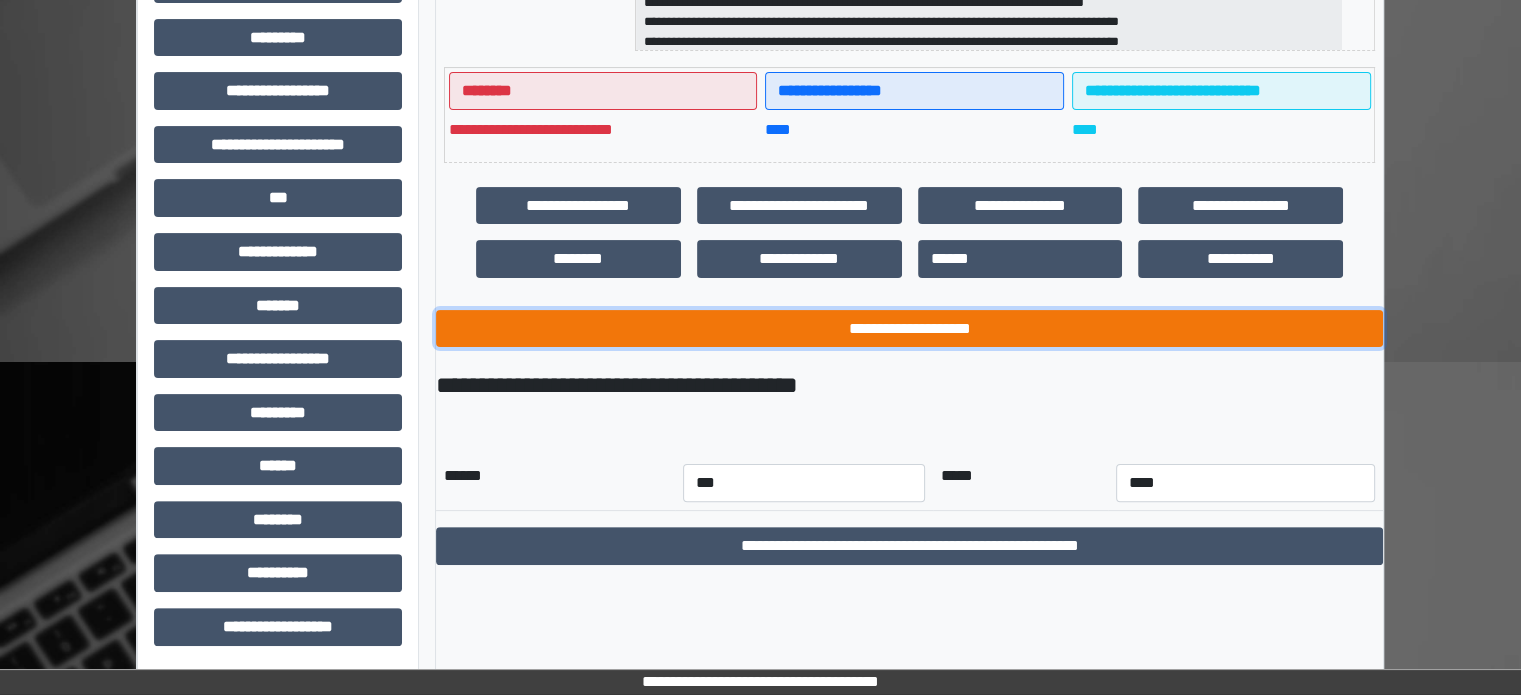 click on "**********" at bounding box center (909, 329) 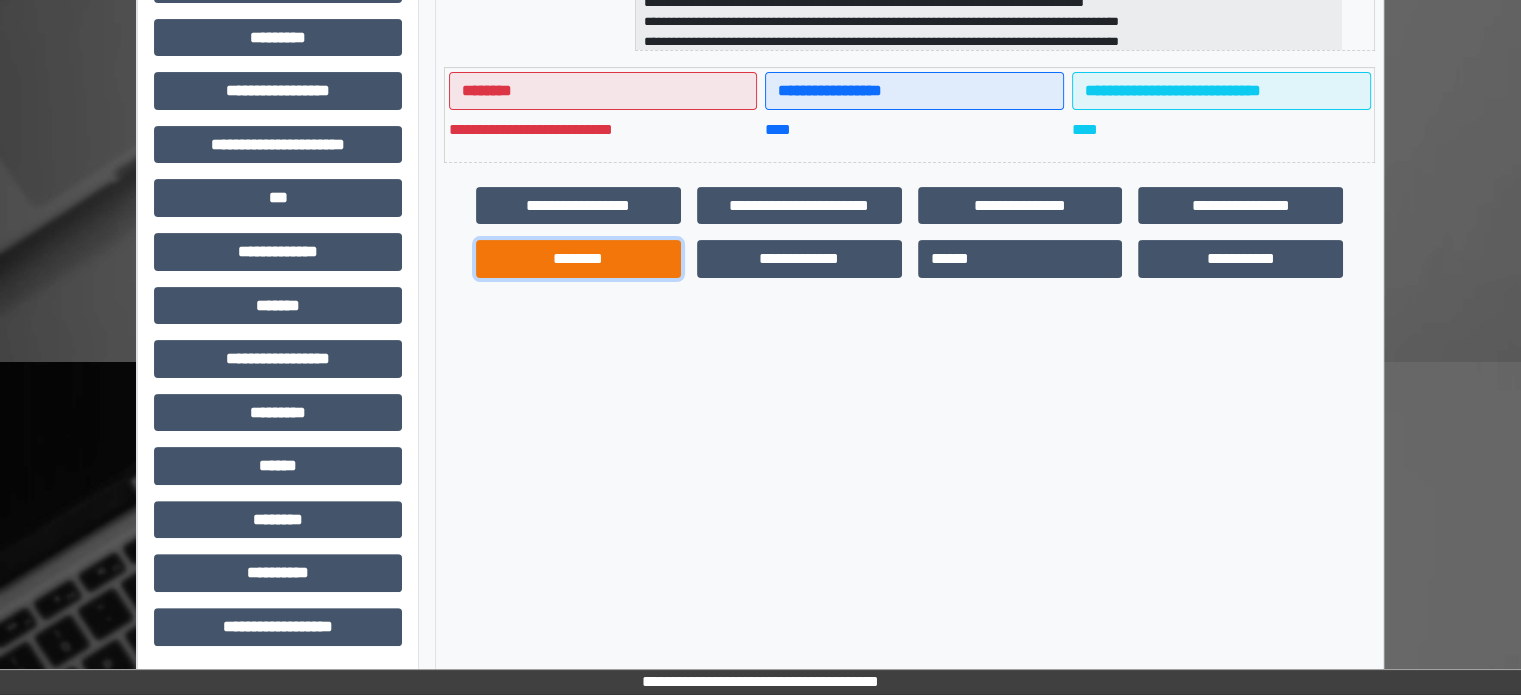 click on "********" at bounding box center (578, 259) 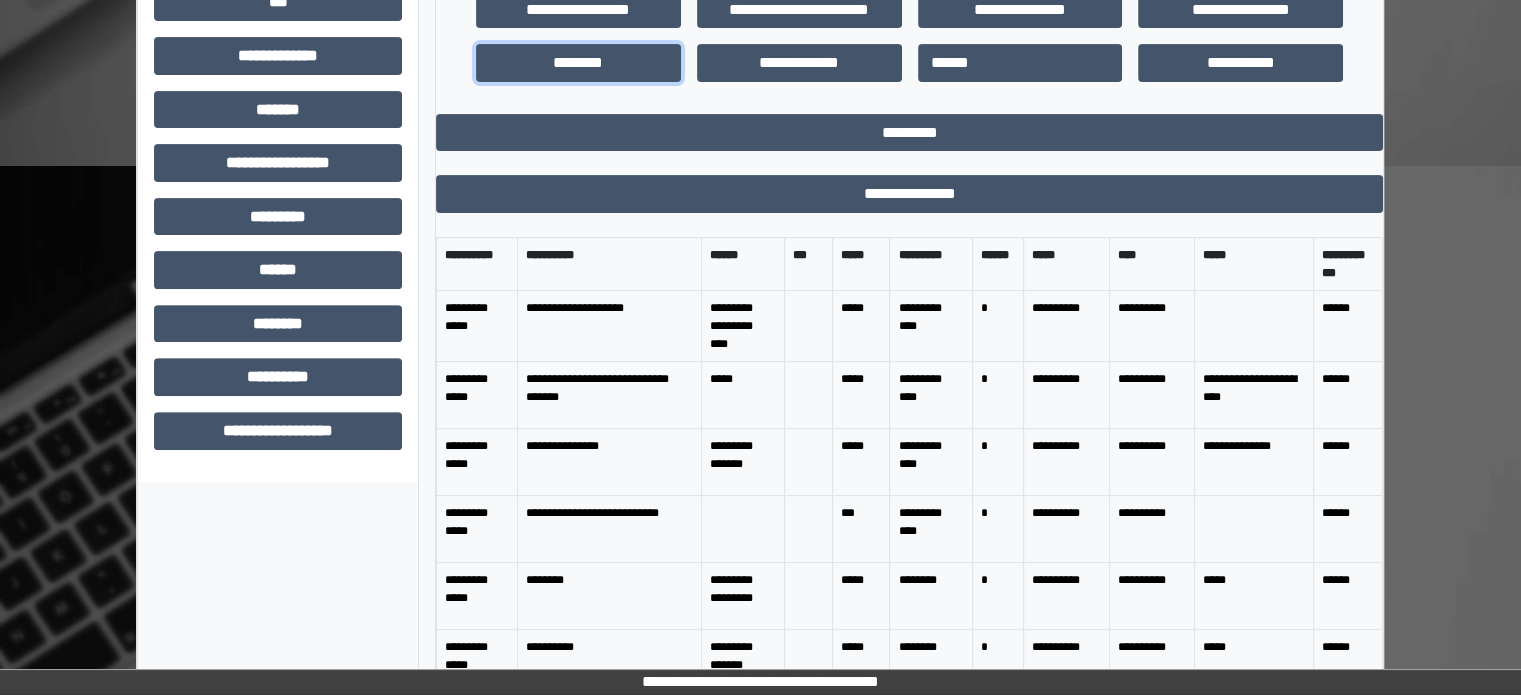 scroll, scrollTop: 706, scrollLeft: 0, axis: vertical 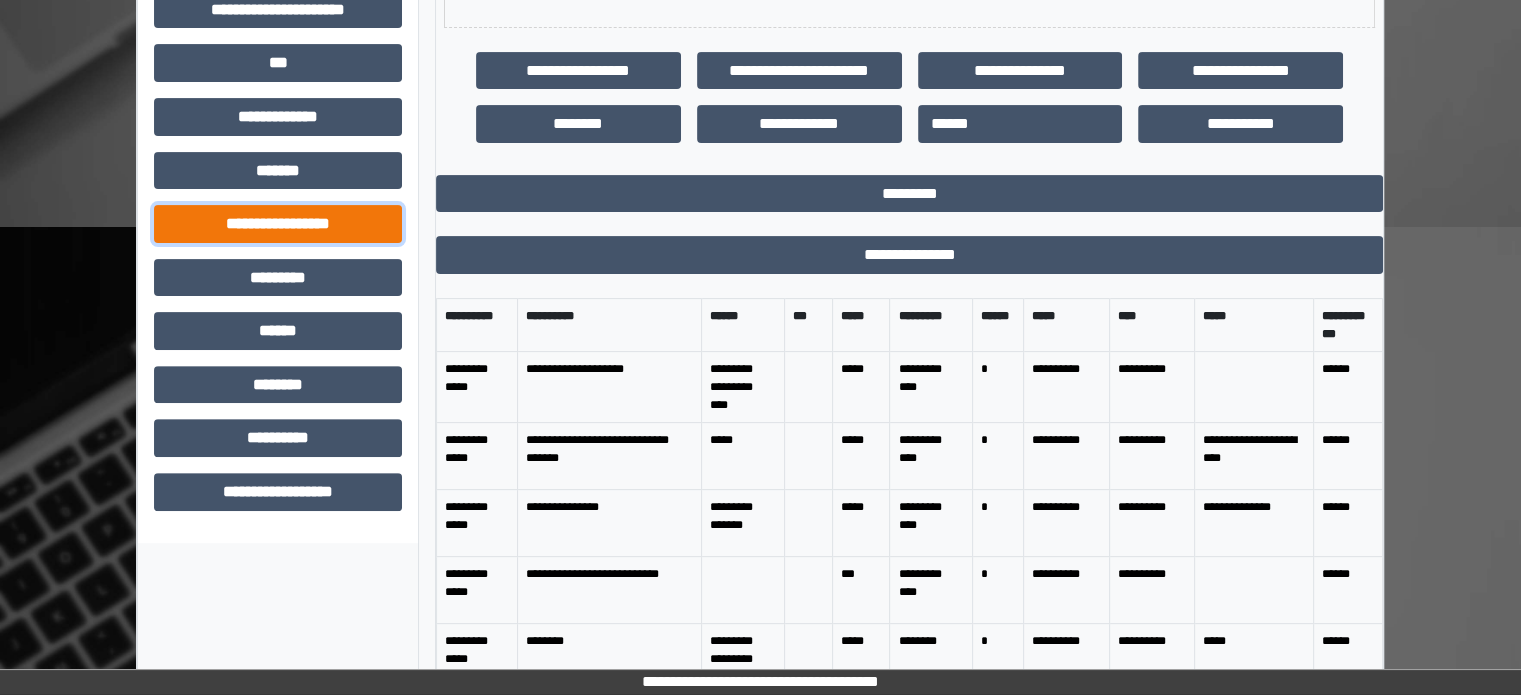 click on "**********" at bounding box center (278, 224) 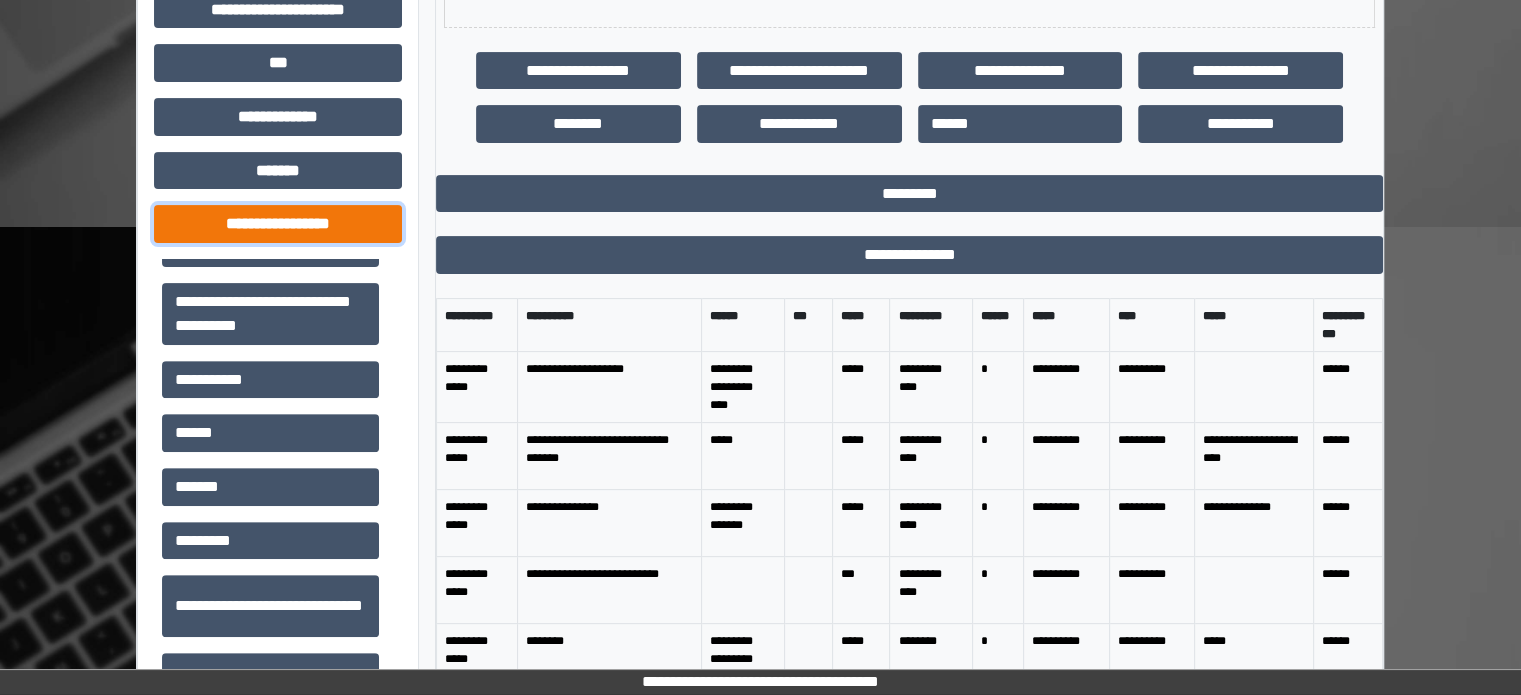 click on "**********" at bounding box center (278, 224) 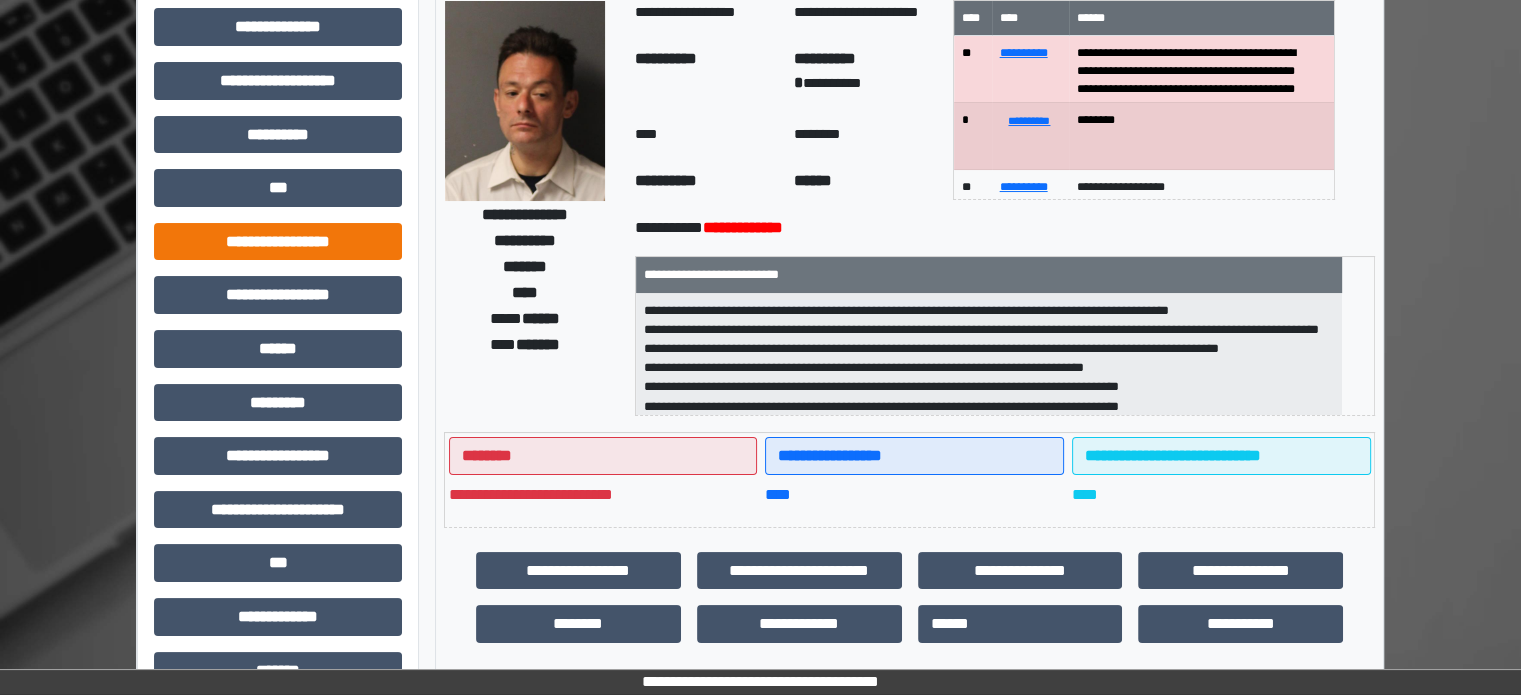 scroll, scrollTop: 0, scrollLeft: 0, axis: both 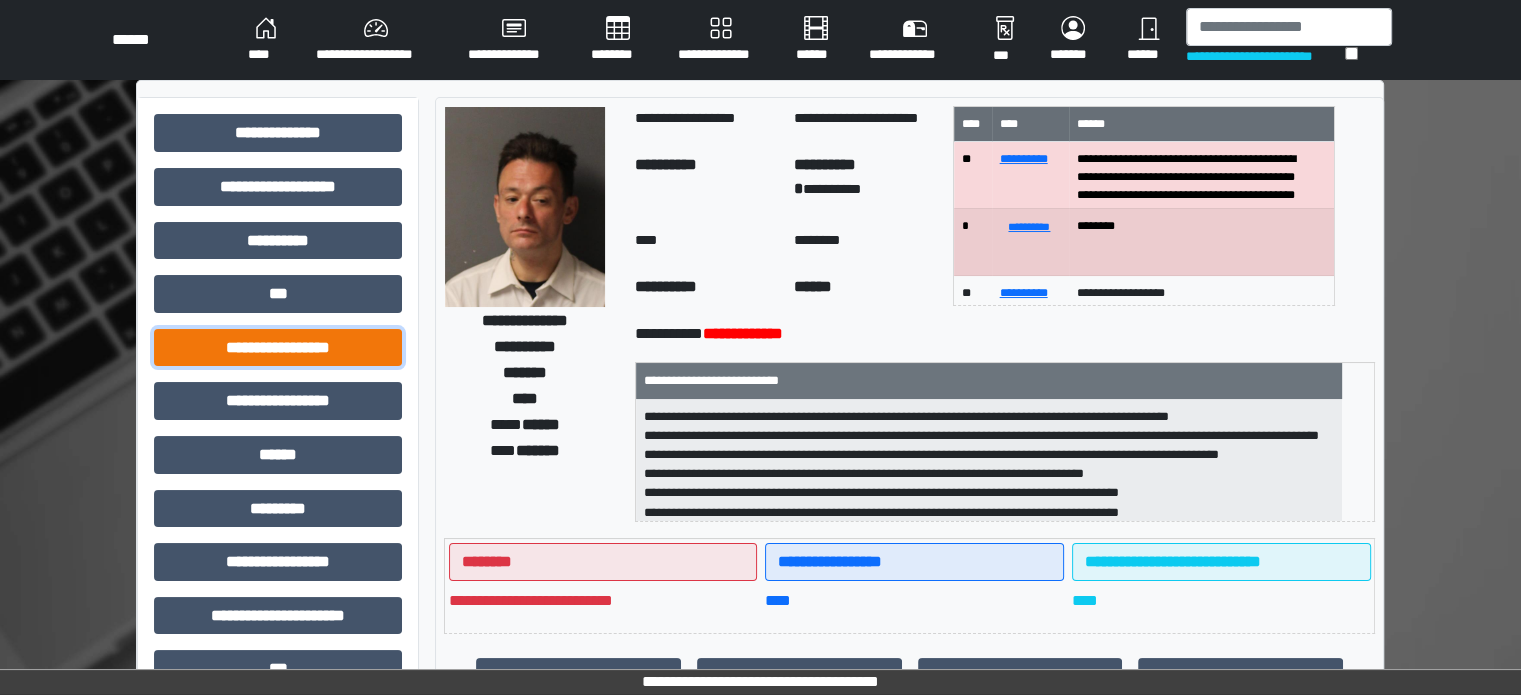 click on "**********" at bounding box center (278, 348) 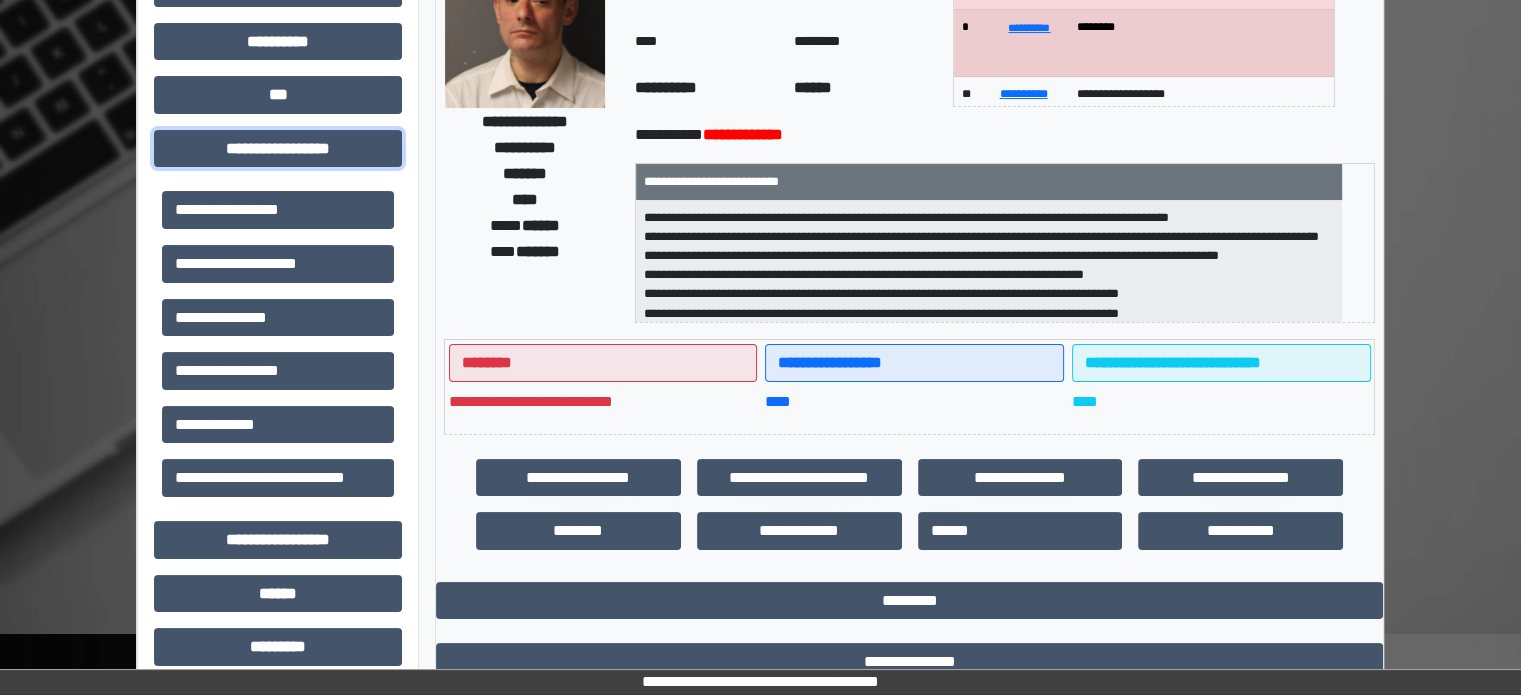 scroll, scrollTop: 200, scrollLeft: 0, axis: vertical 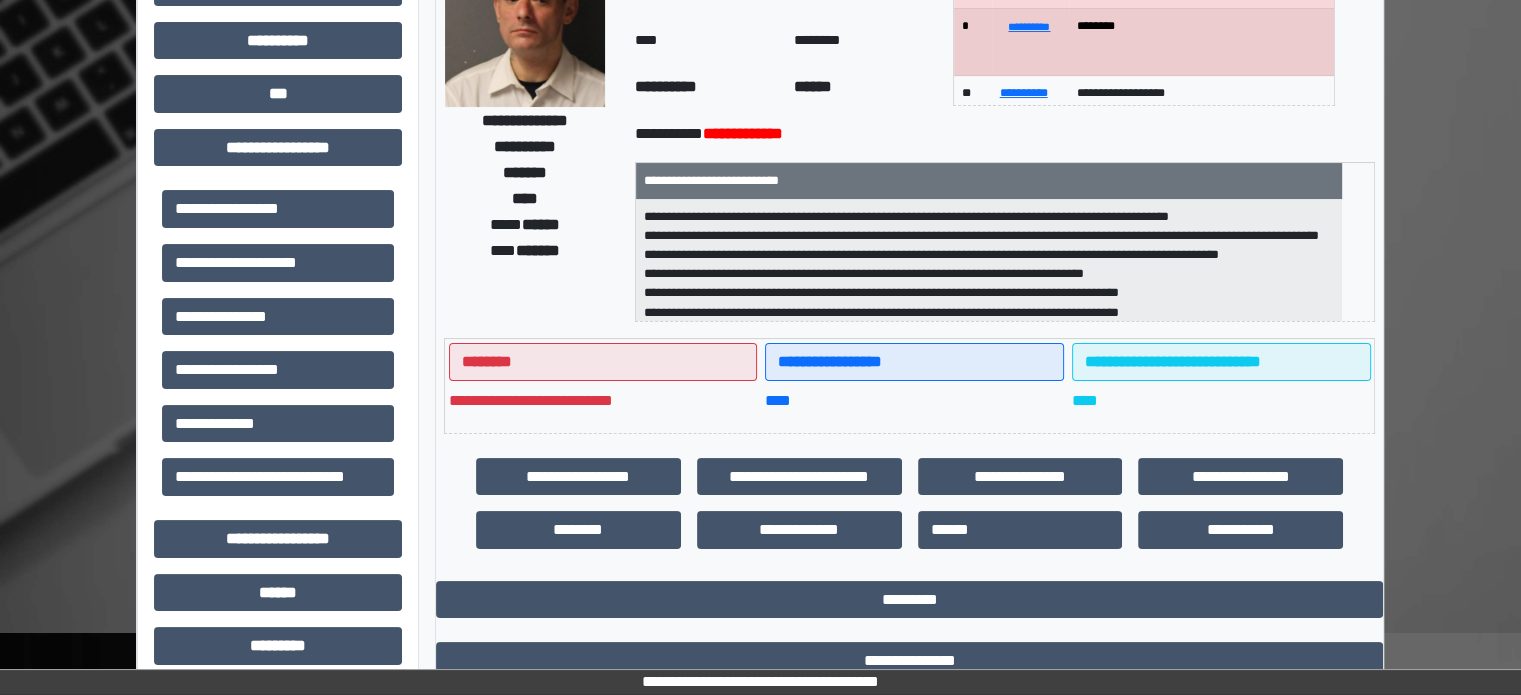 click on "**********" at bounding box center (278, 592) 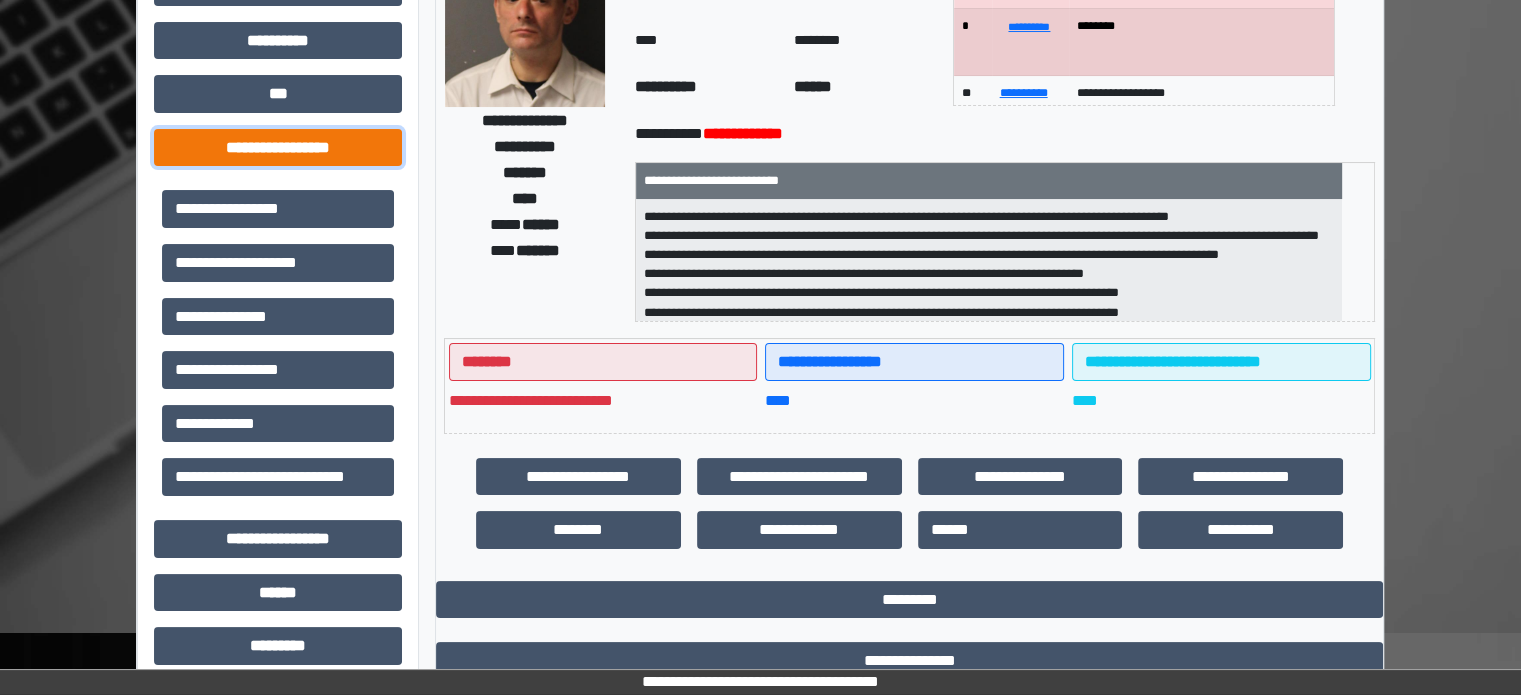 click on "**********" at bounding box center (278, 148) 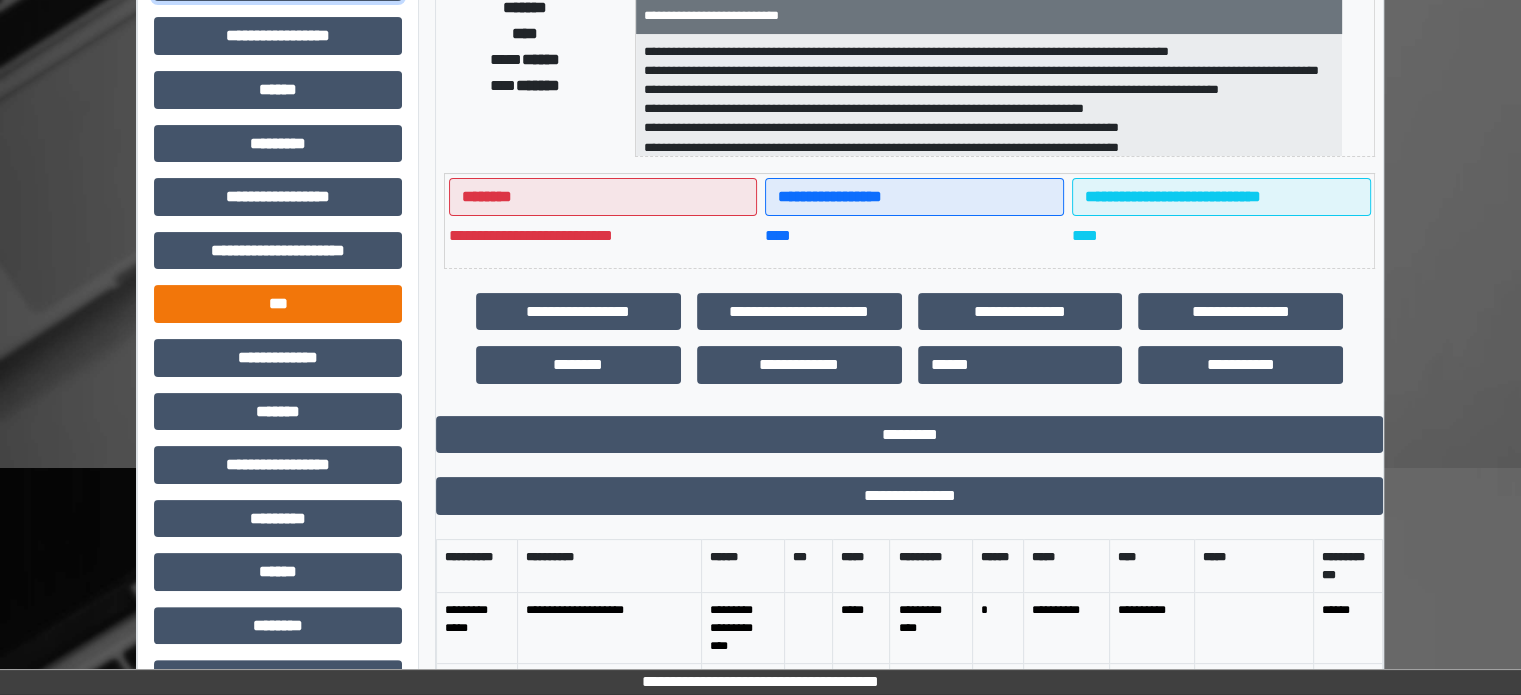 scroll, scrollTop: 400, scrollLeft: 0, axis: vertical 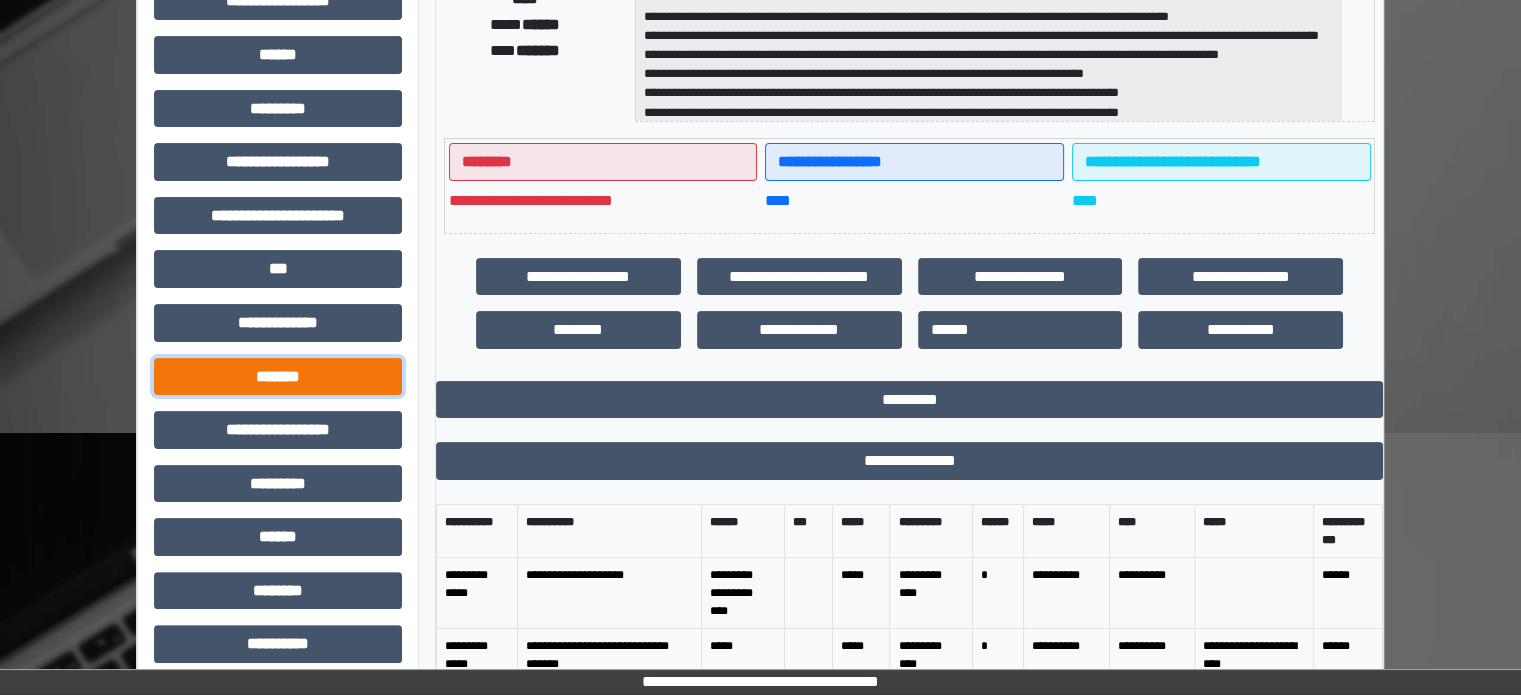 click on "*******" at bounding box center (278, 377) 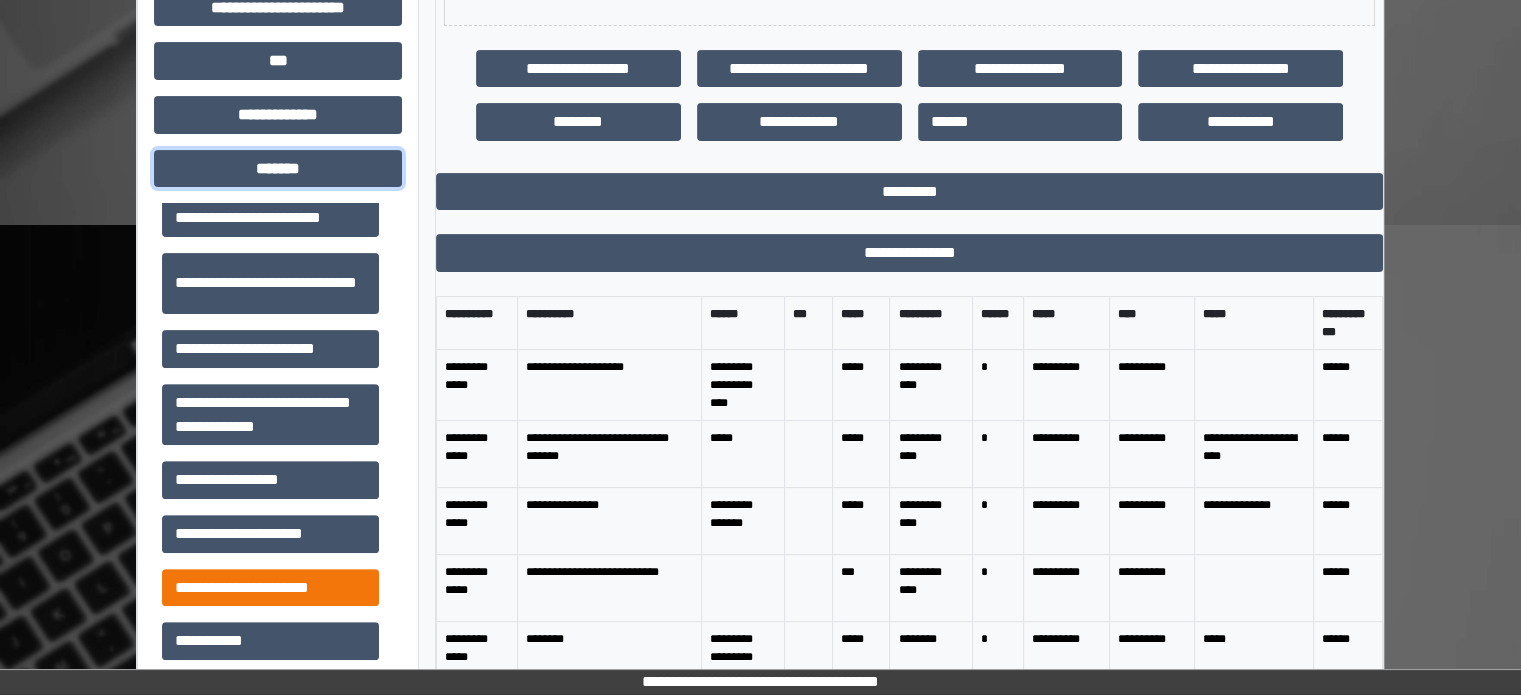 scroll, scrollTop: 700, scrollLeft: 0, axis: vertical 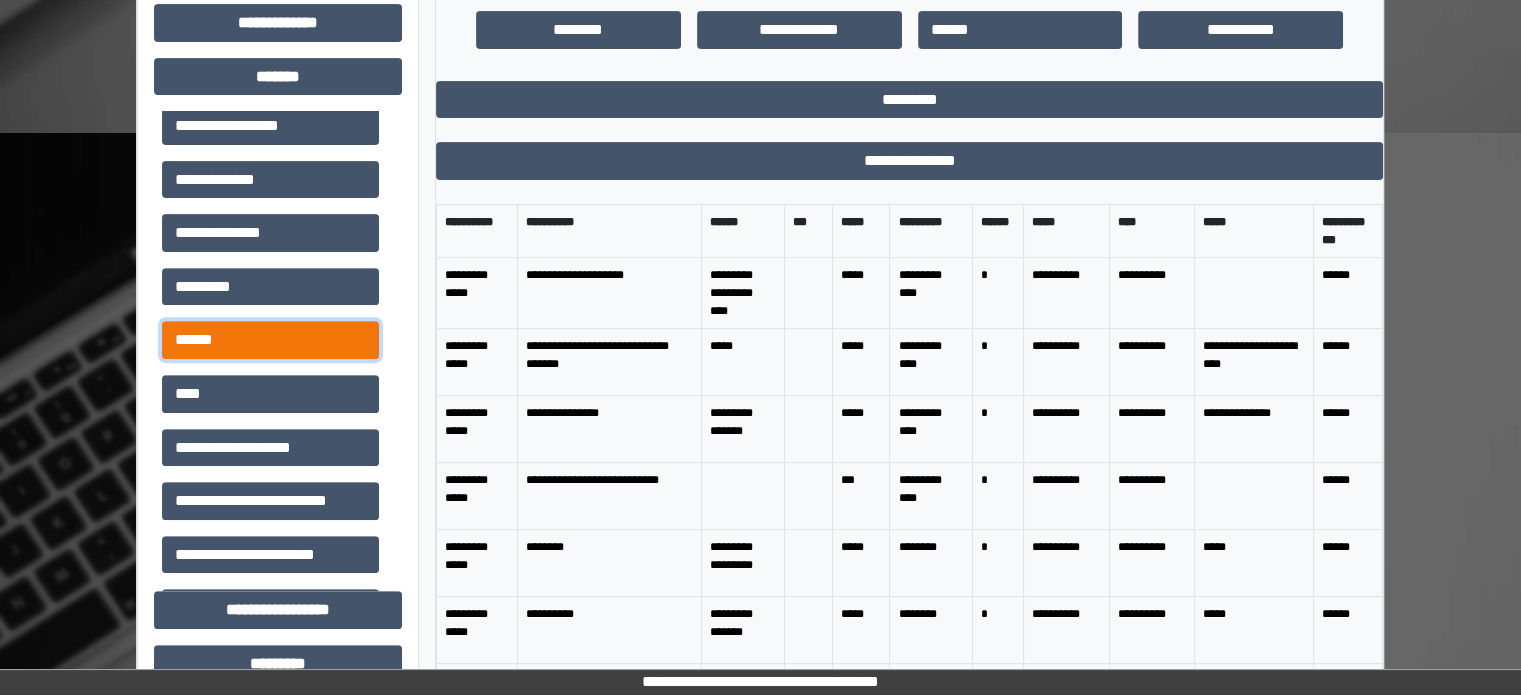 click on "******" at bounding box center [270, 340] 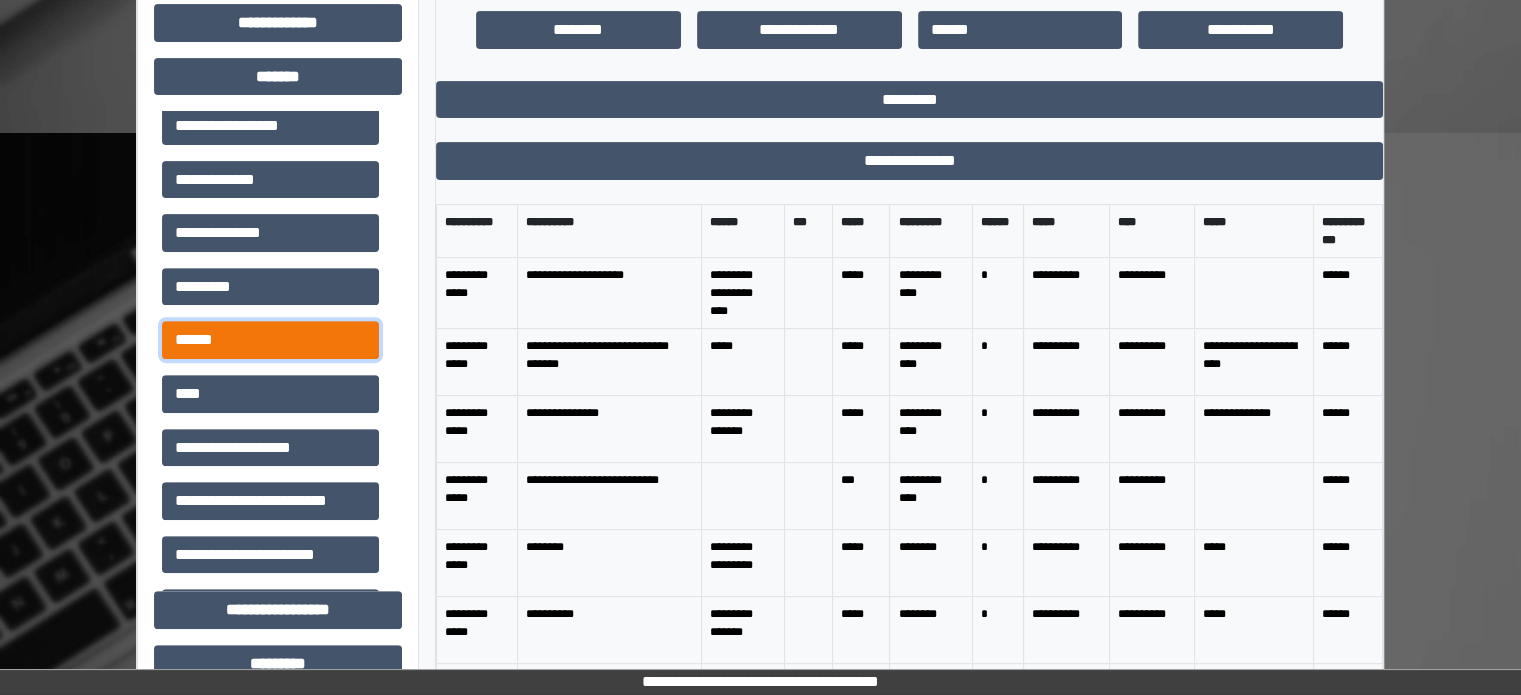 click on "******" at bounding box center [270, 340] 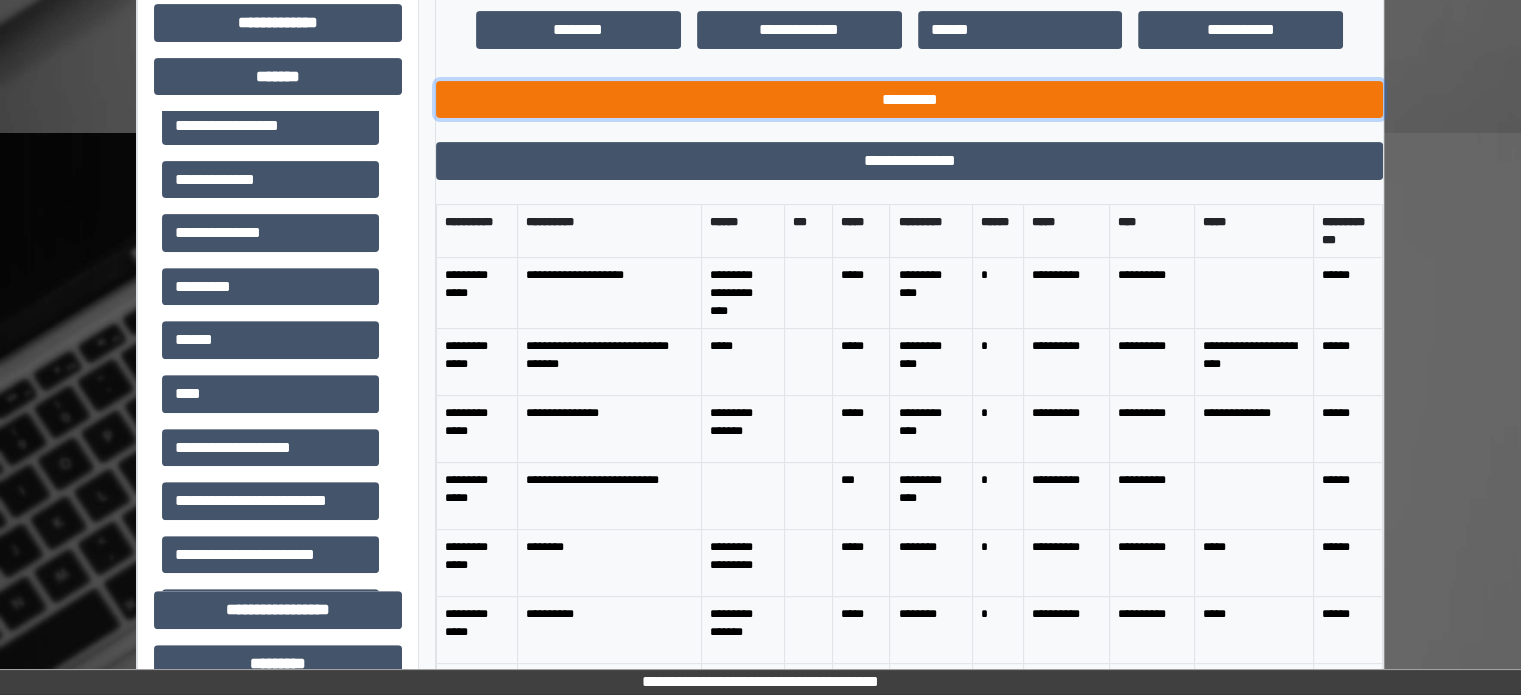 click on "*********" at bounding box center (909, 100) 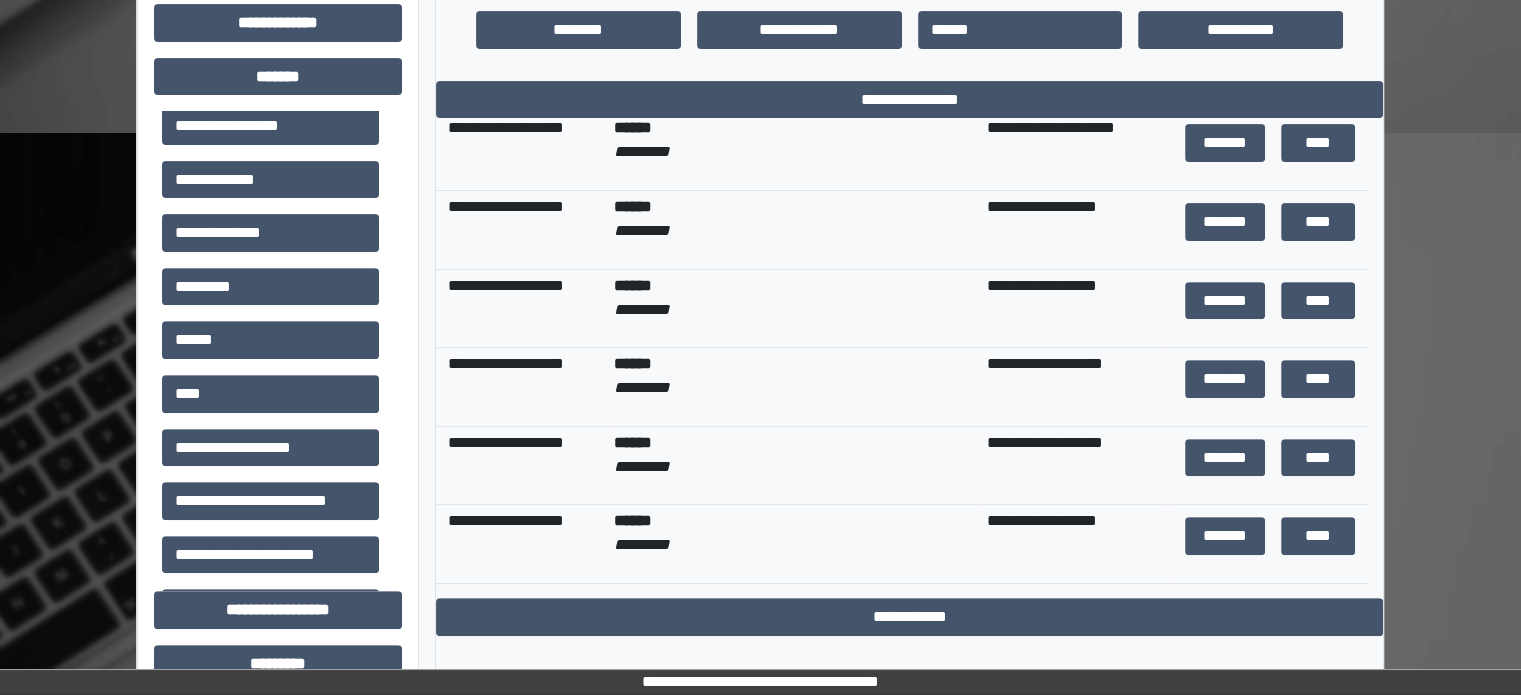 scroll, scrollTop: 0, scrollLeft: 0, axis: both 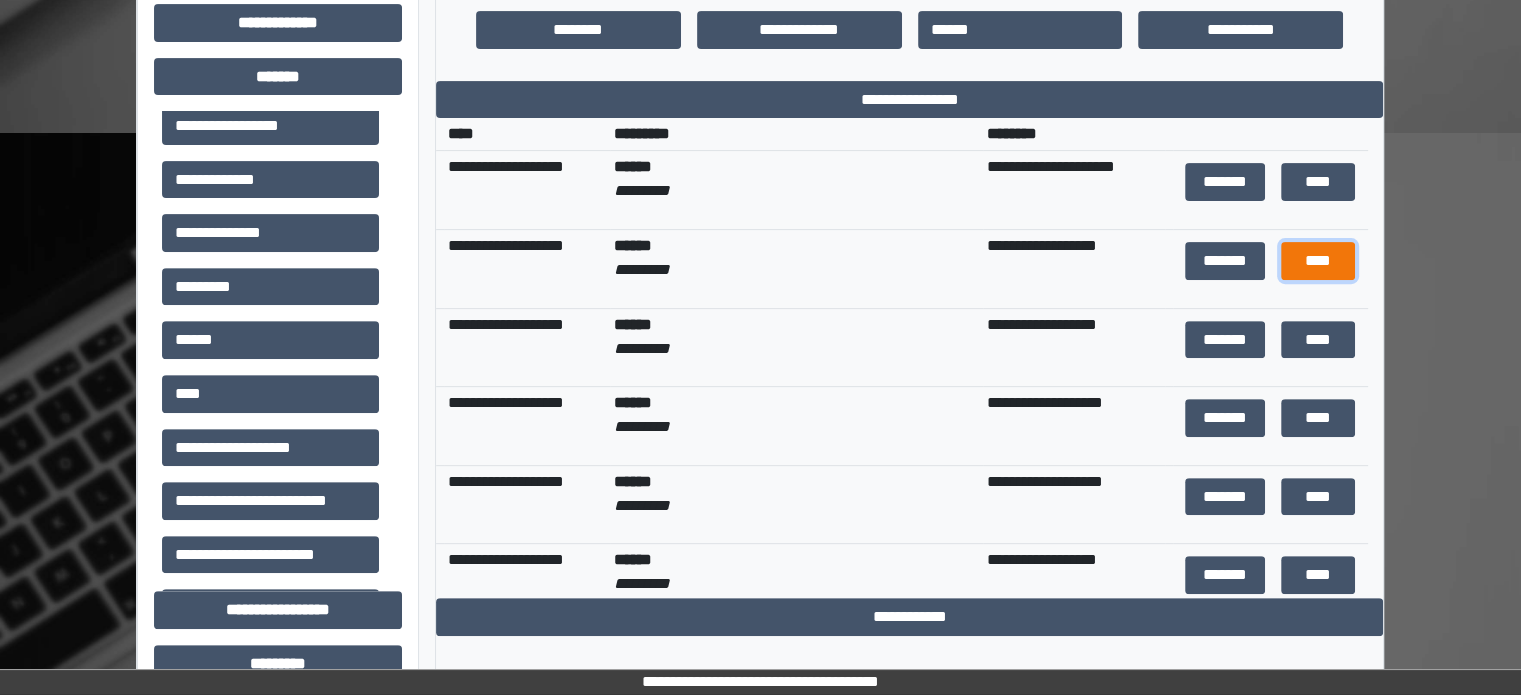click on "****" at bounding box center [1318, 261] 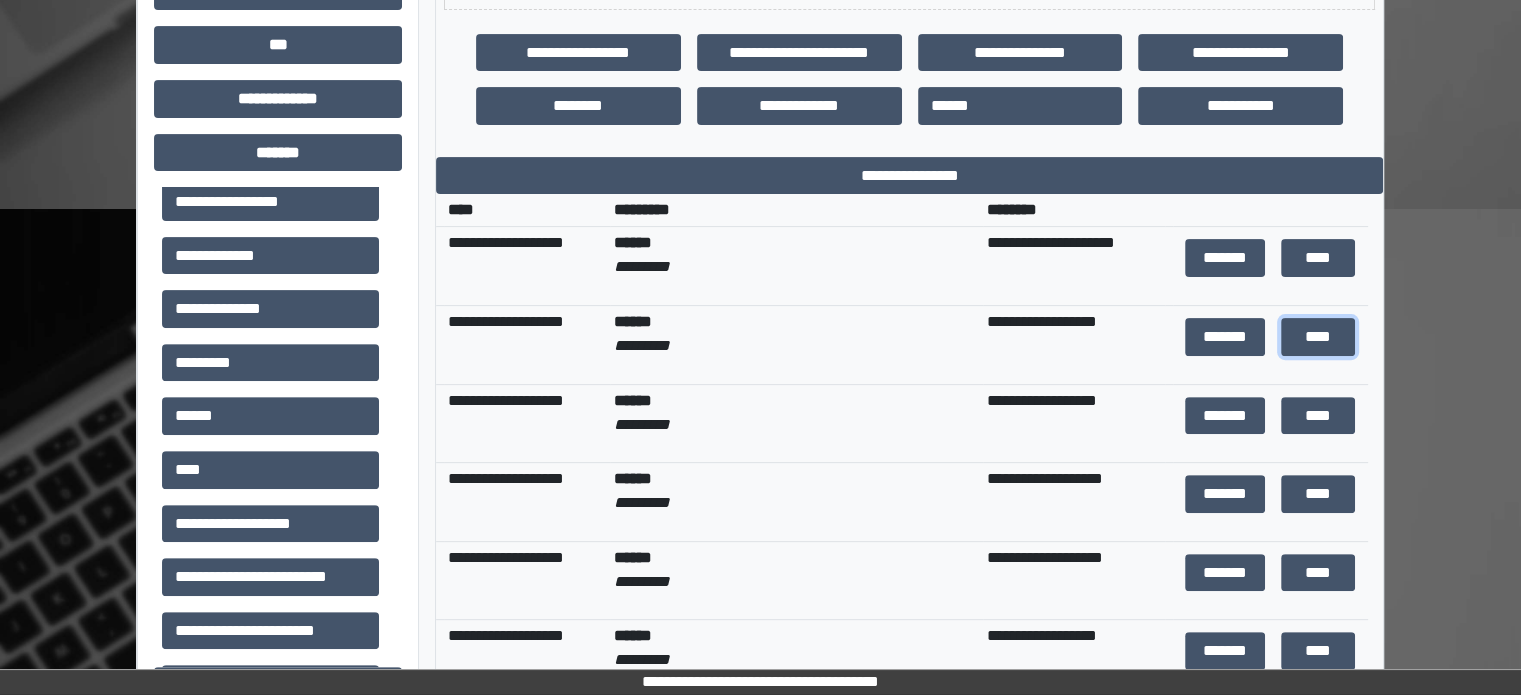 scroll, scrollTop: 600, scrollLeft: 0, axis: vertical 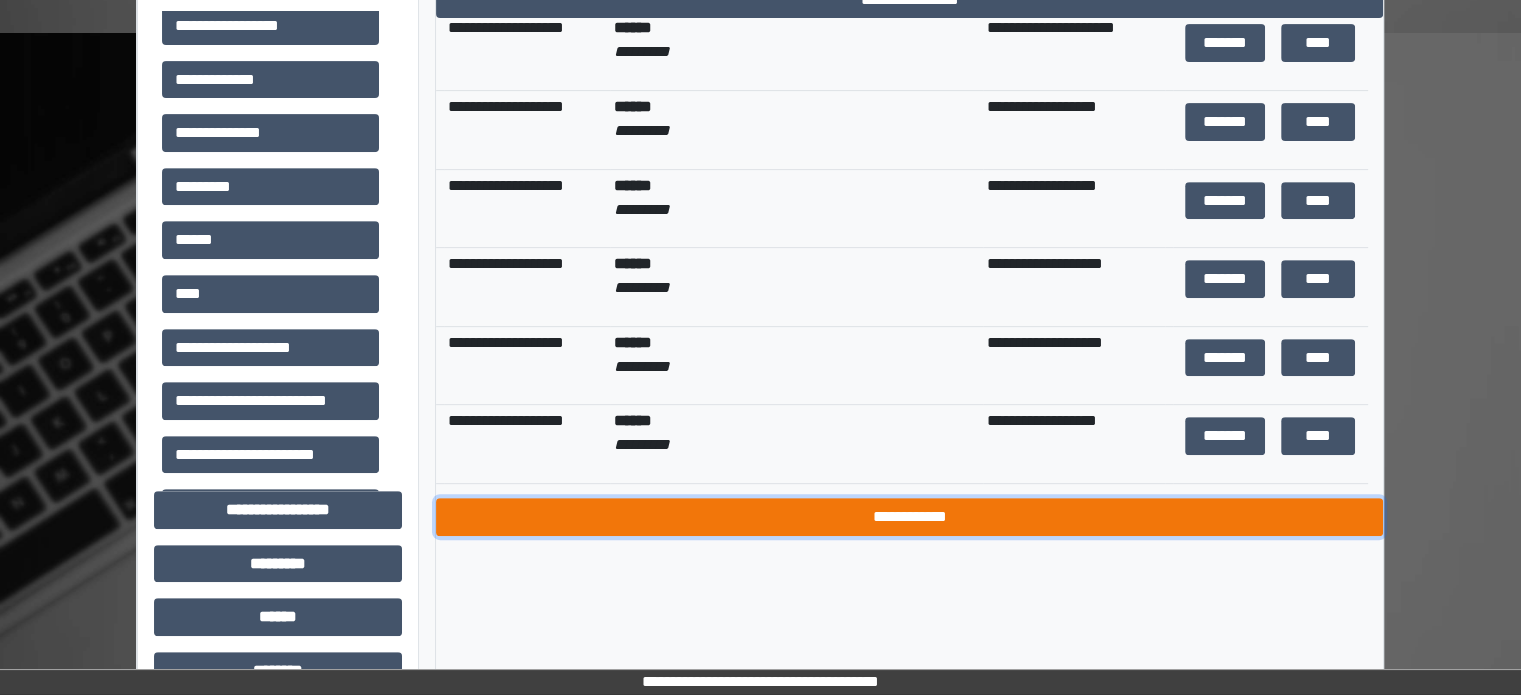 click on "**********" at bounding box center (909, 517) 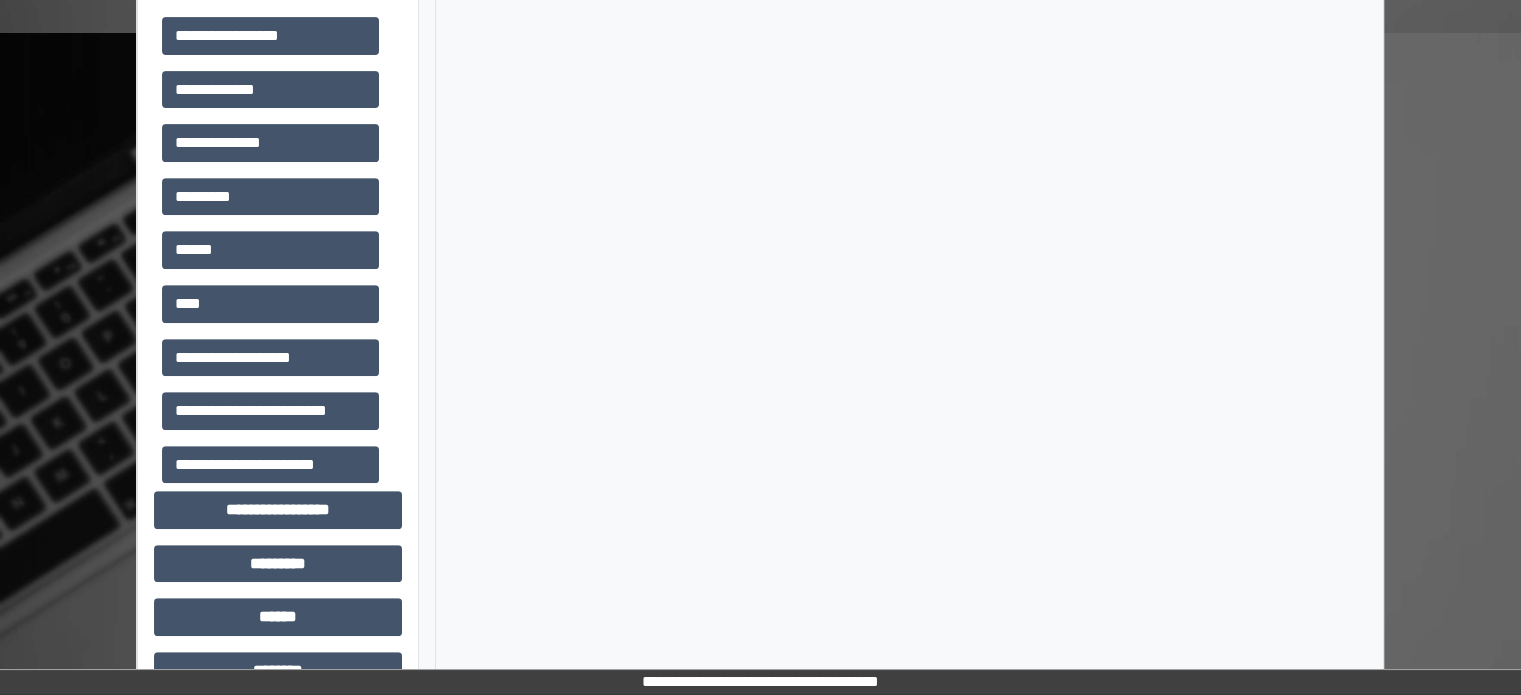 scroll, scrollTop: 0, scrollLeft: 0, axis: both 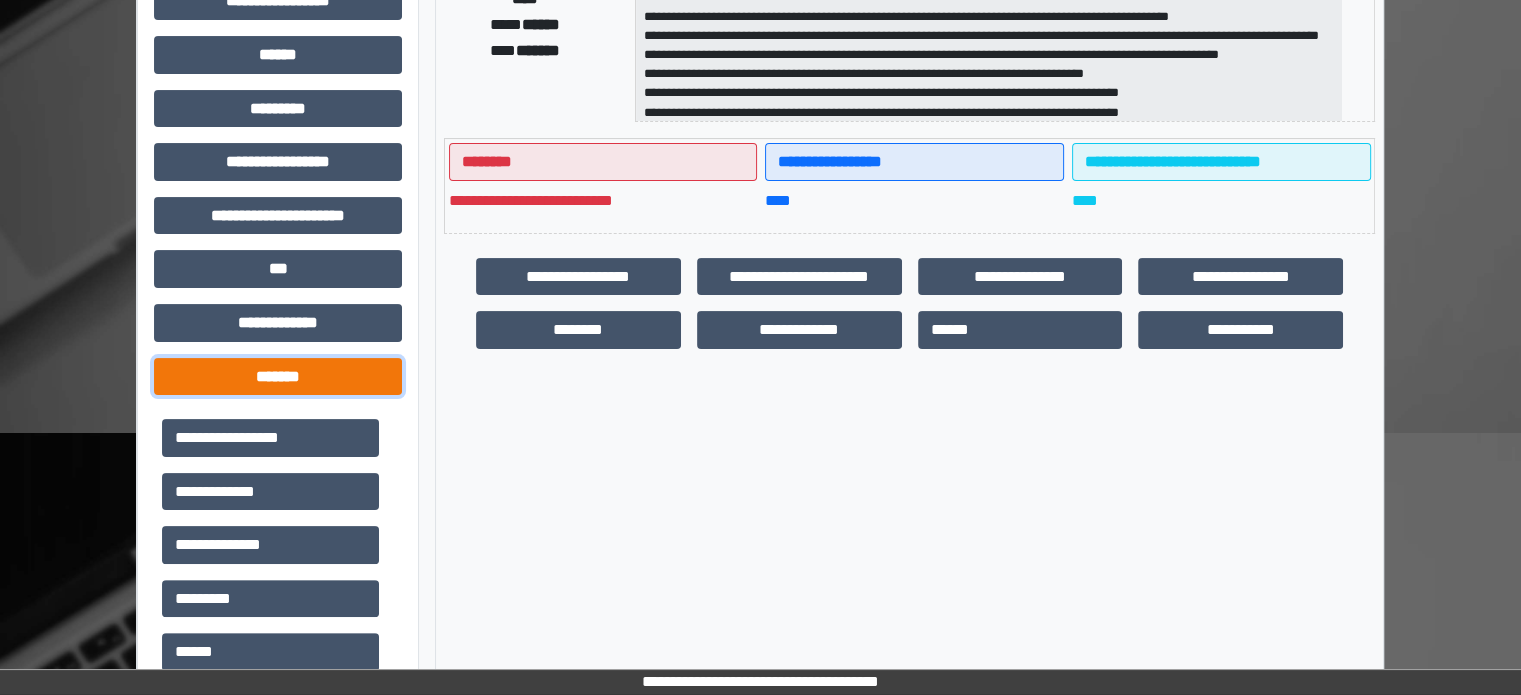 click on "*******" at bounding box center [278, 377] 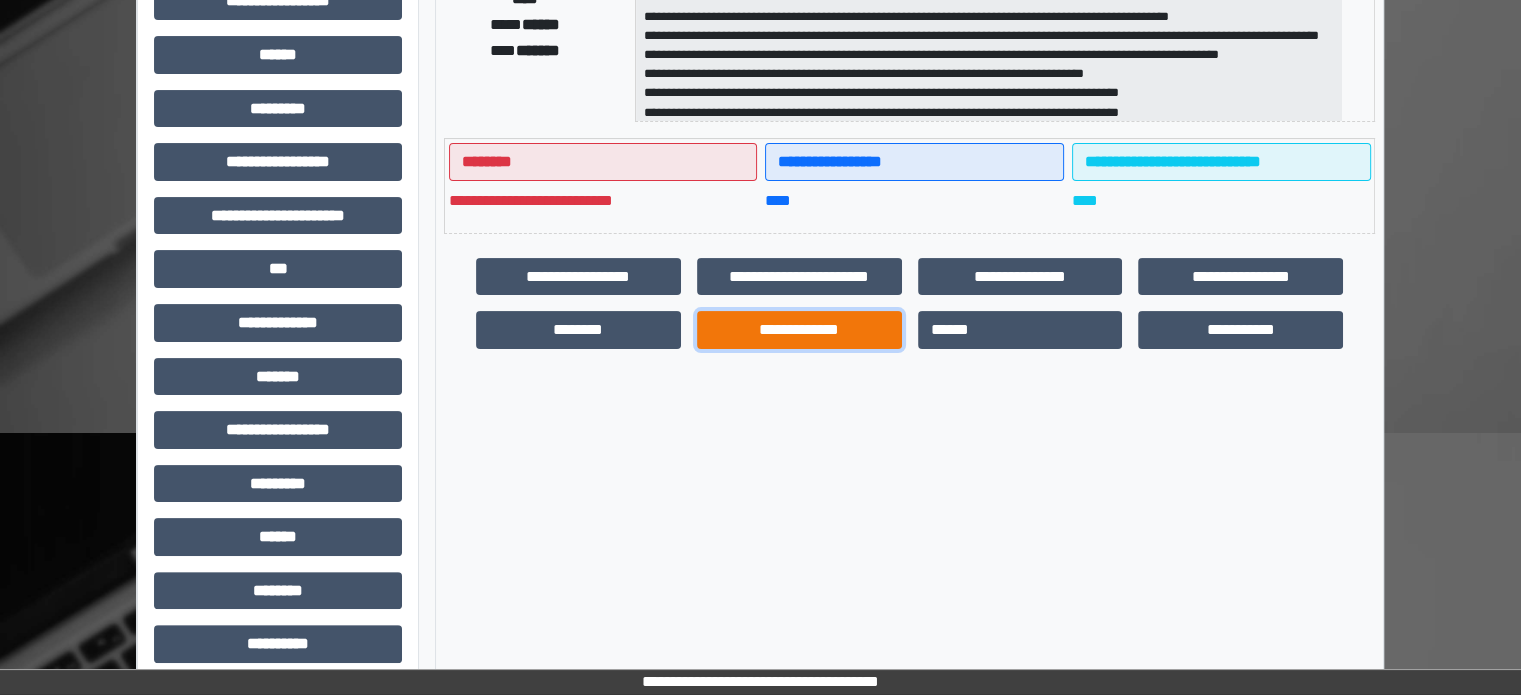 click on "**********" at bounding box center [799, 330] 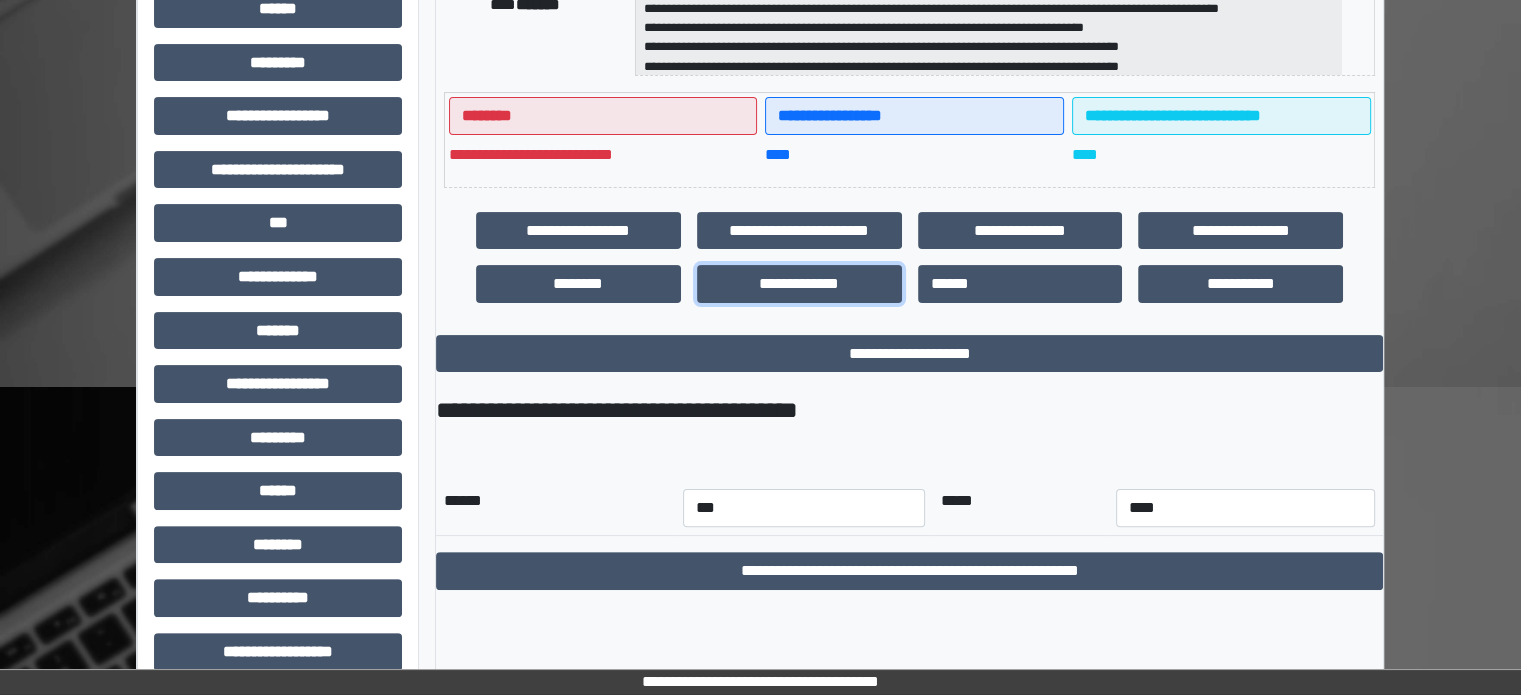 scroll, scrollTop: 471, scrollLeft: 0, axis: vertical 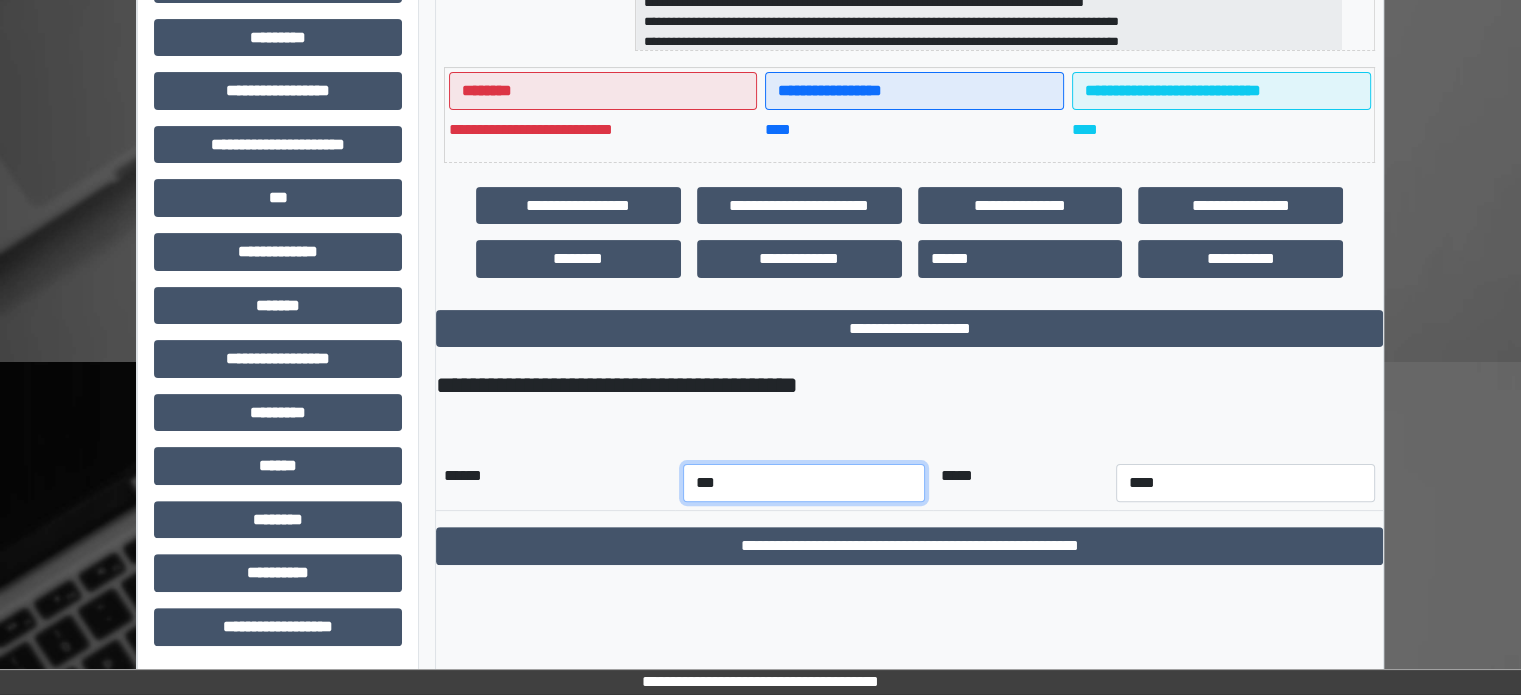 click on "***
***
***
***
***
***
***
***
***
***
***
***" at bounding box center [804, 483] 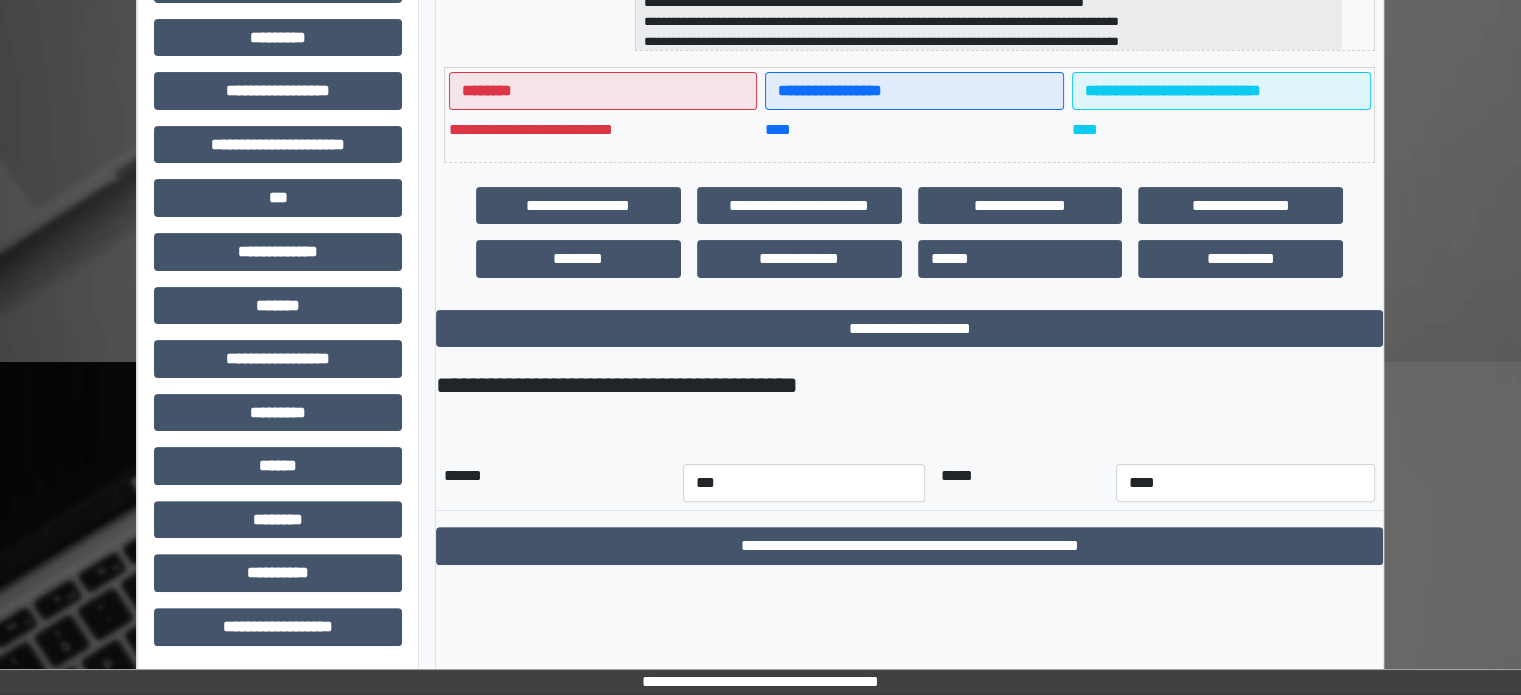 click on "**********" at bounding box center (909, 455) 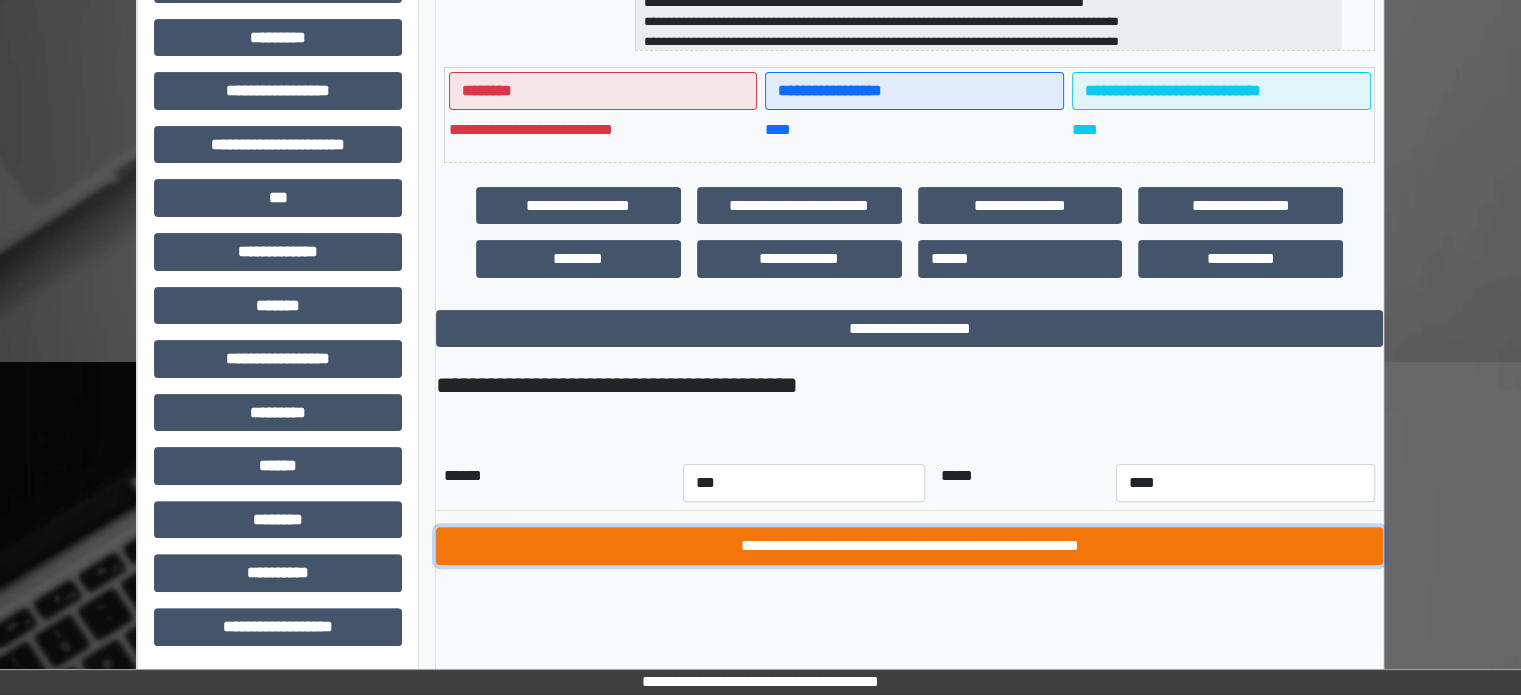 click on "**********" at bounding box center (909, 546) 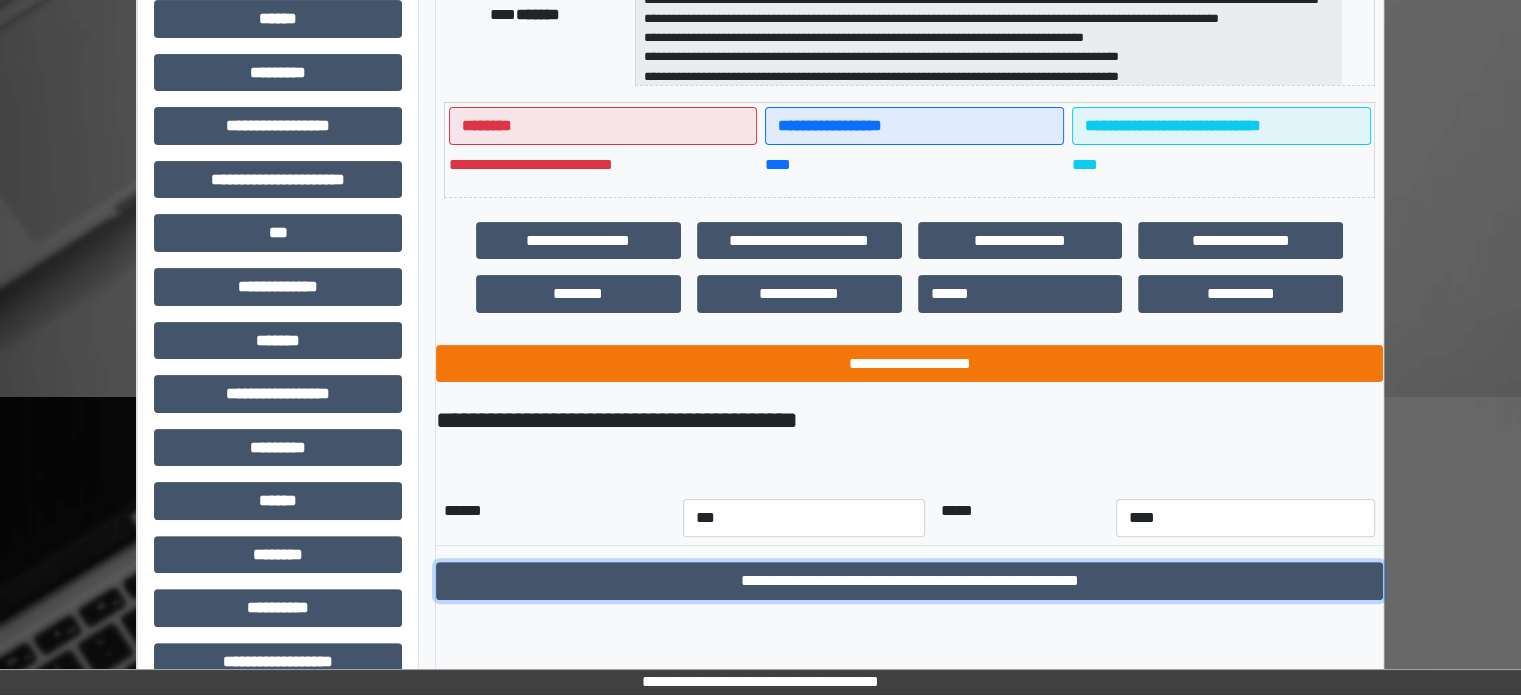 scroll, scrollTop: 471, scrollLeft: 0, axis: vertical 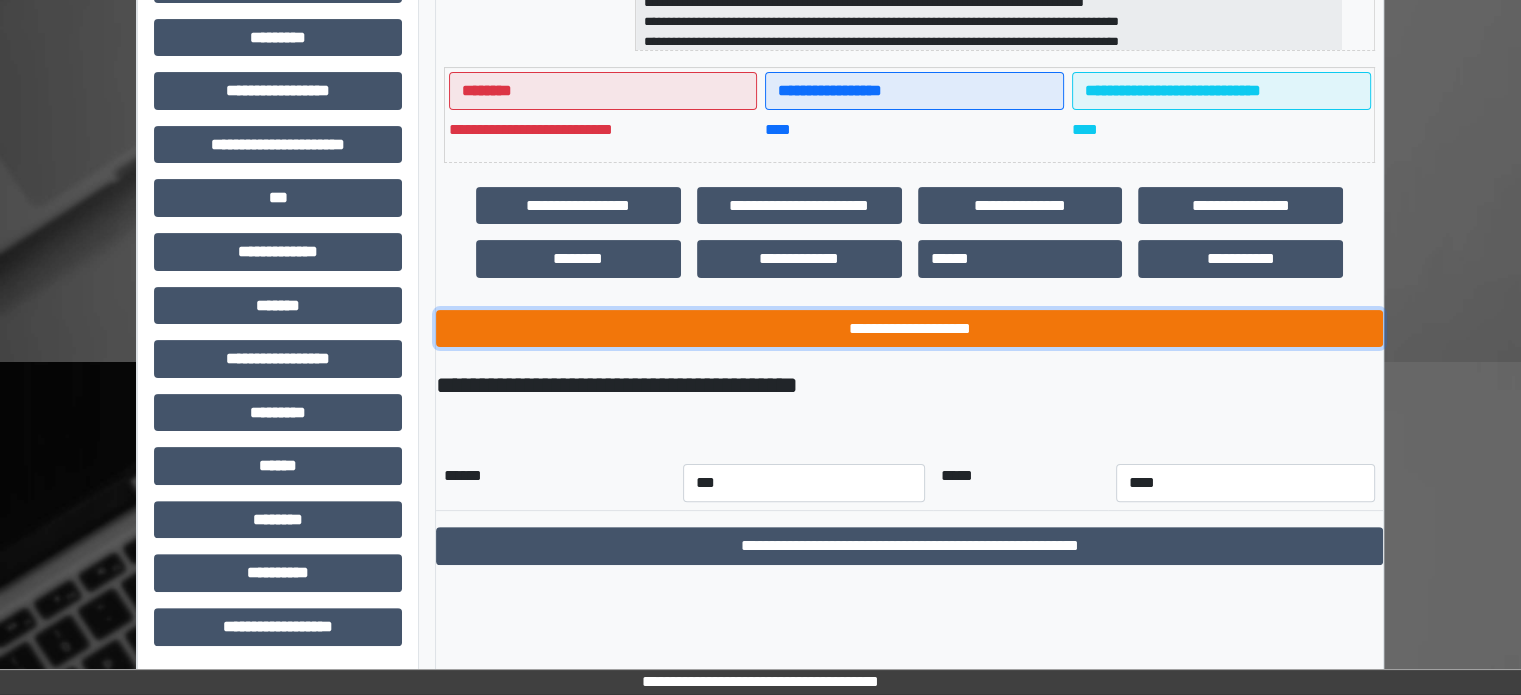 click on "**********" at bounding box center [909, 329] 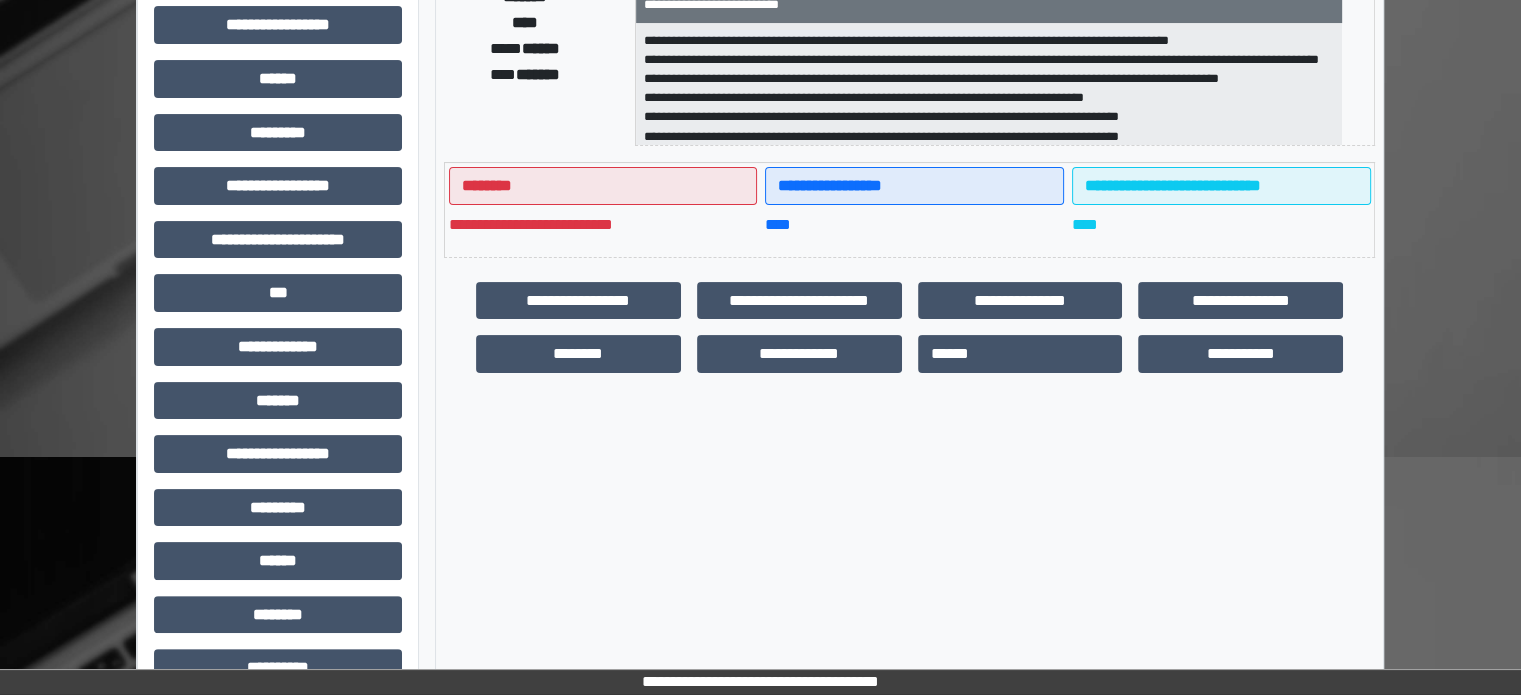 scroll, scrollTop: 371, scrollLeft: 0, axis: vertical 